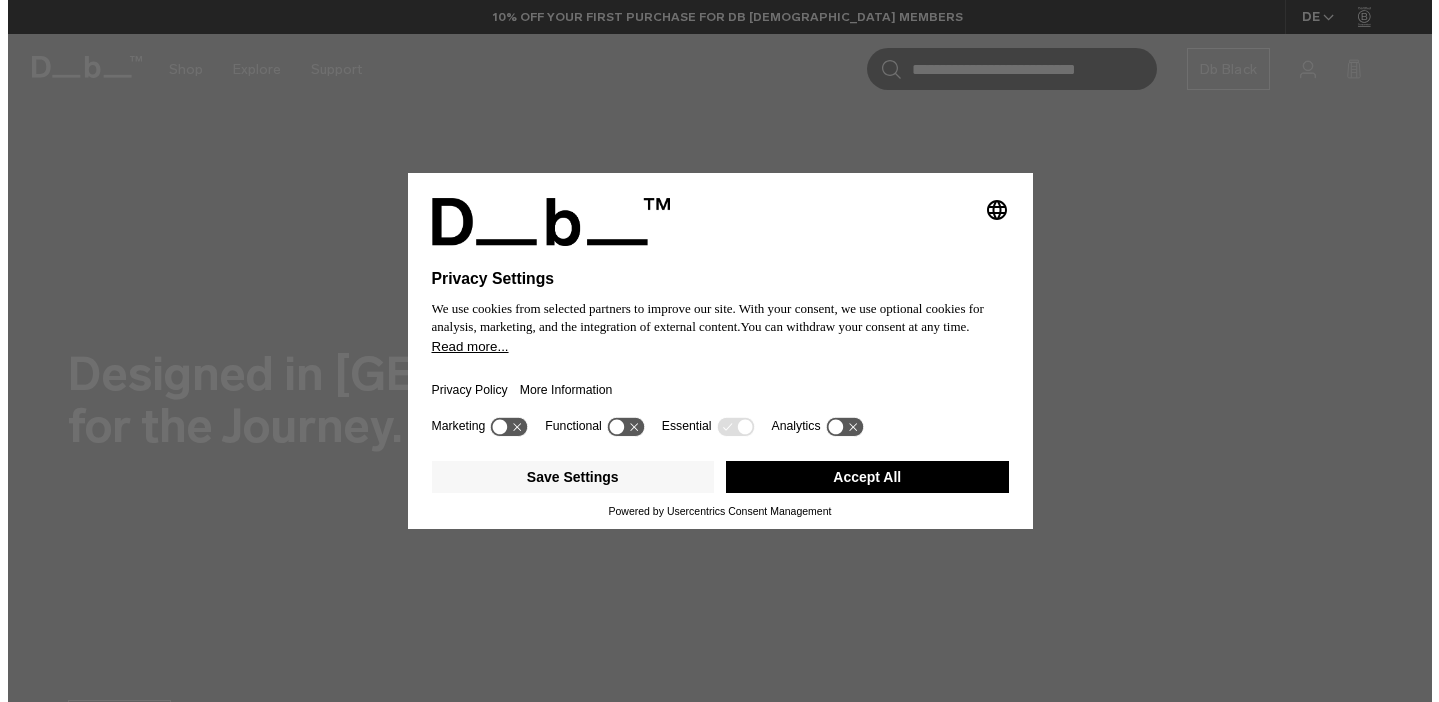 scroll, scrollTop: 0, scrollLeft: 0, axis: both 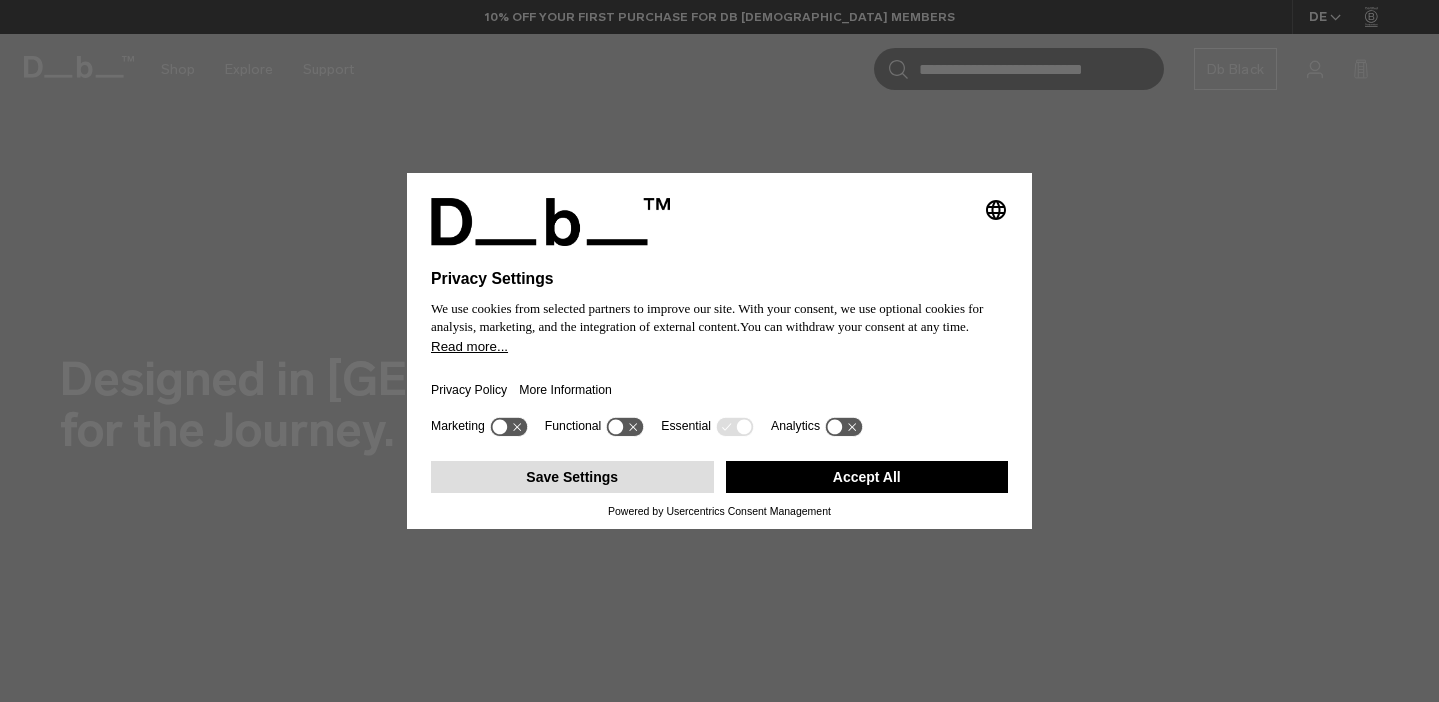 click on "Save Settings" at bounding box center (572, 477) 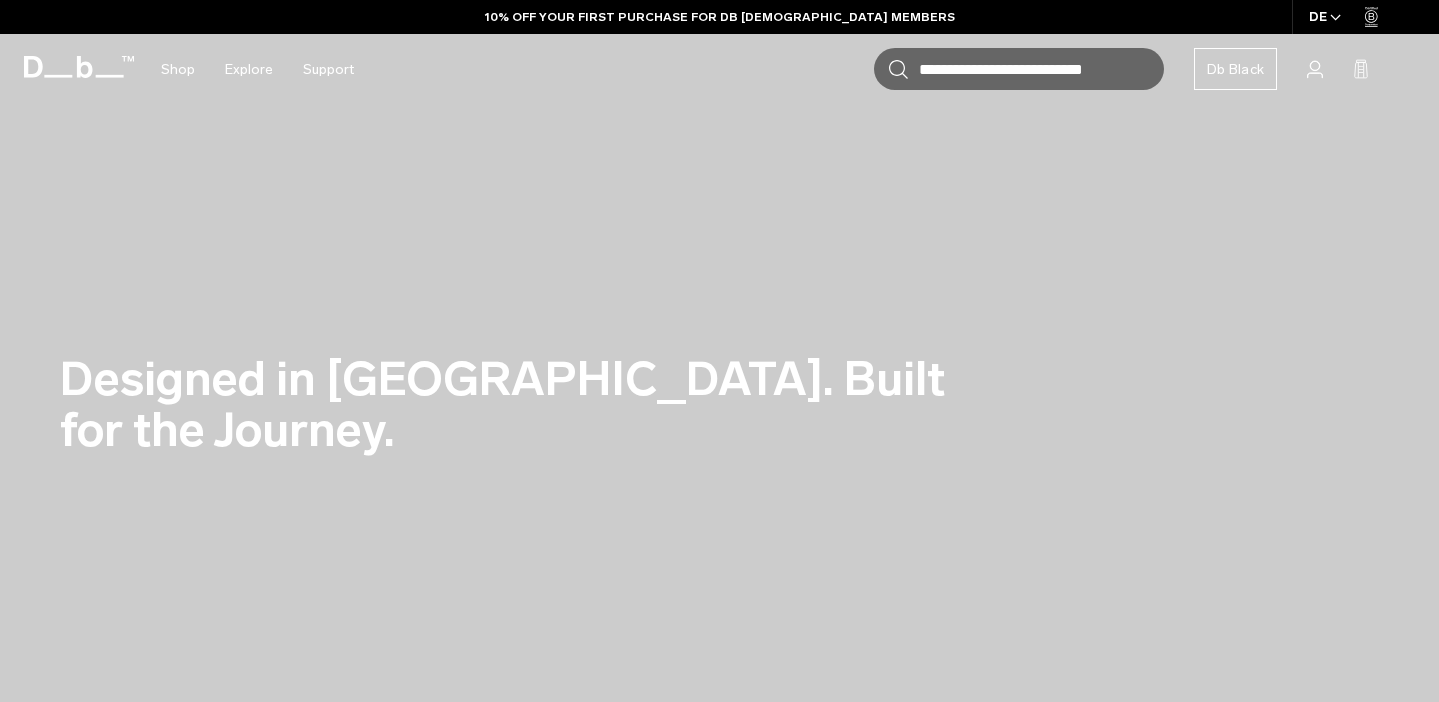 scroll, scrollTop: 0, scrollLeft: 0, axis: both 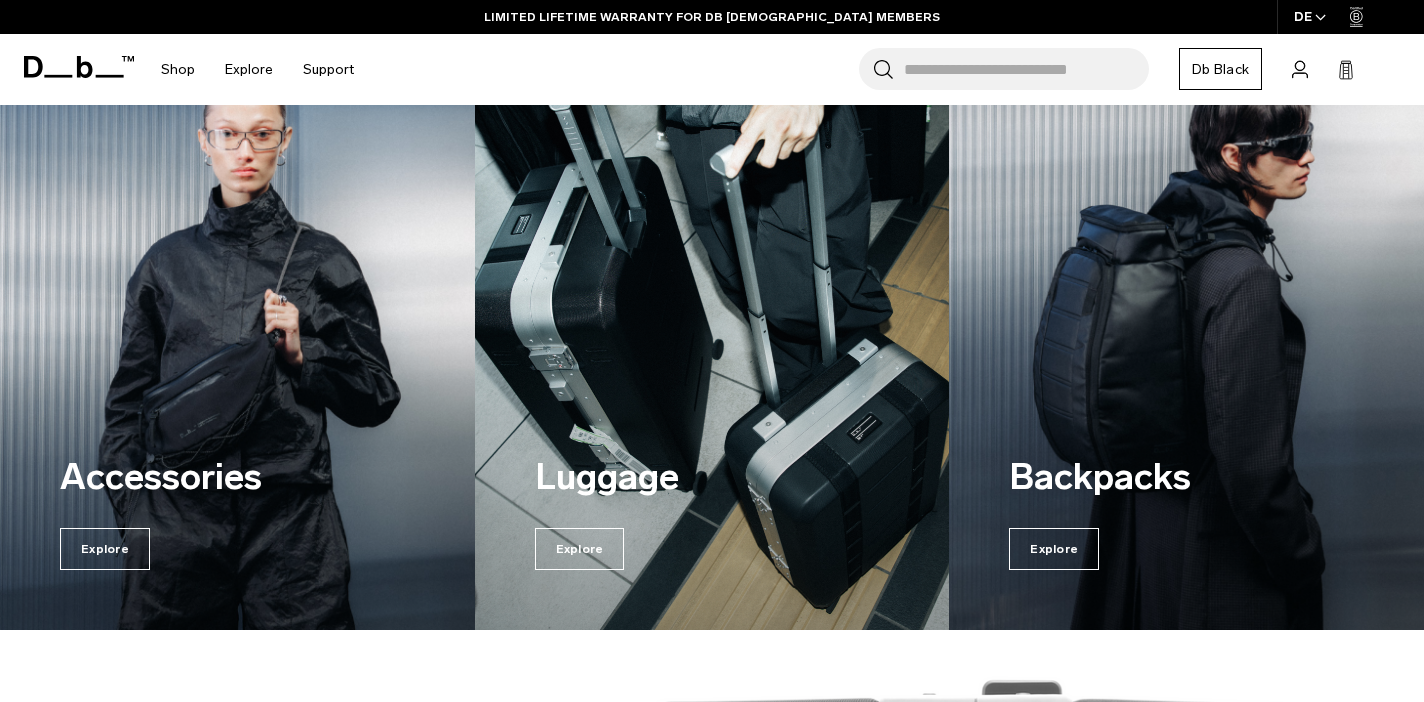 drag, startPoint x: 596, startPoint y: 405, endPoint x: 934, endPoint y: 205, distance: 392.7391 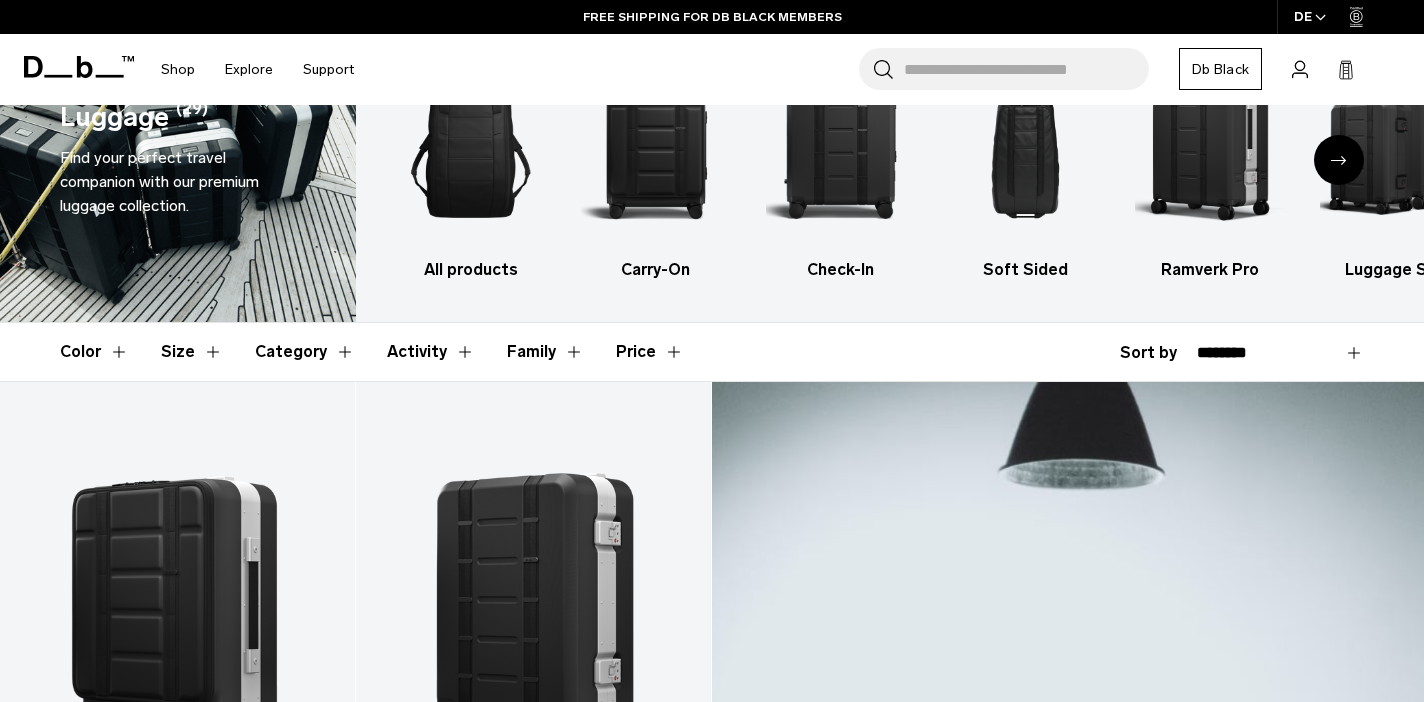 scroll, scrollTop: 11, scrollLeft: 0, axis: vertical 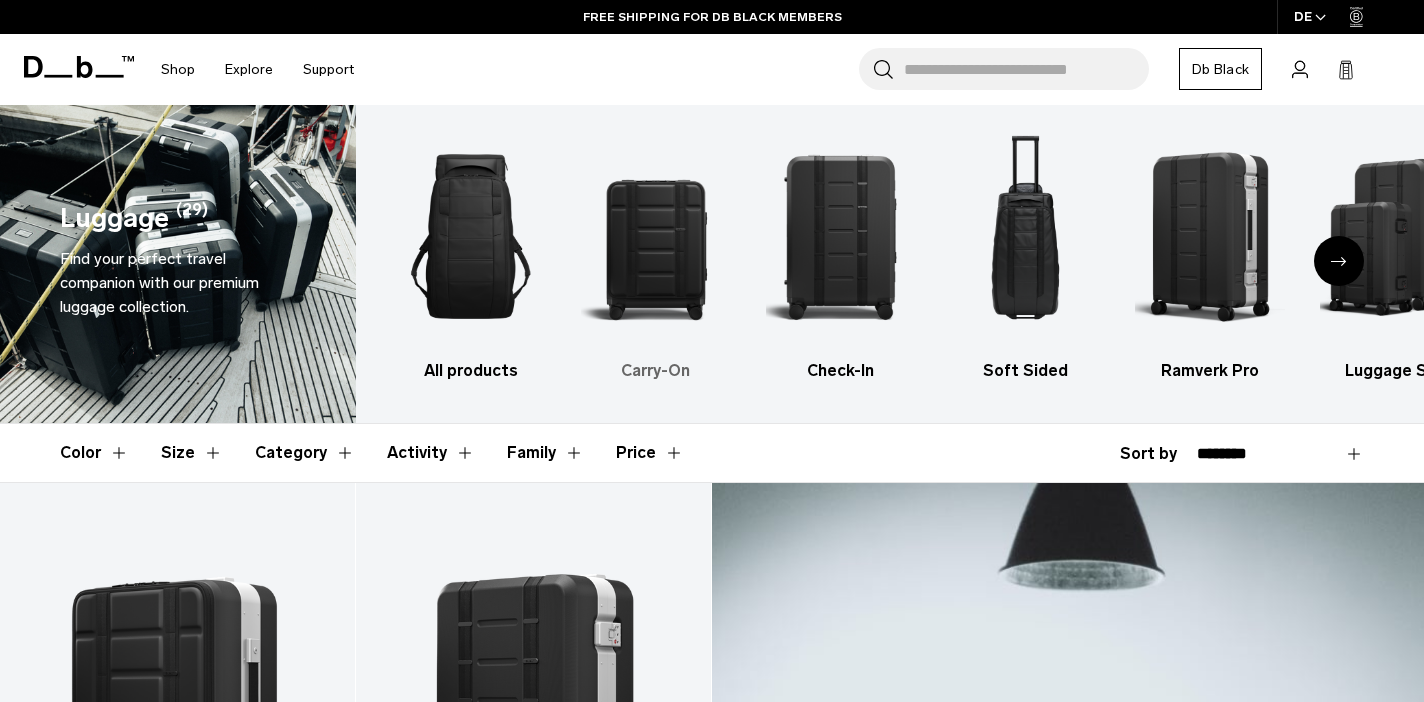click at bounding box center (656, 236) 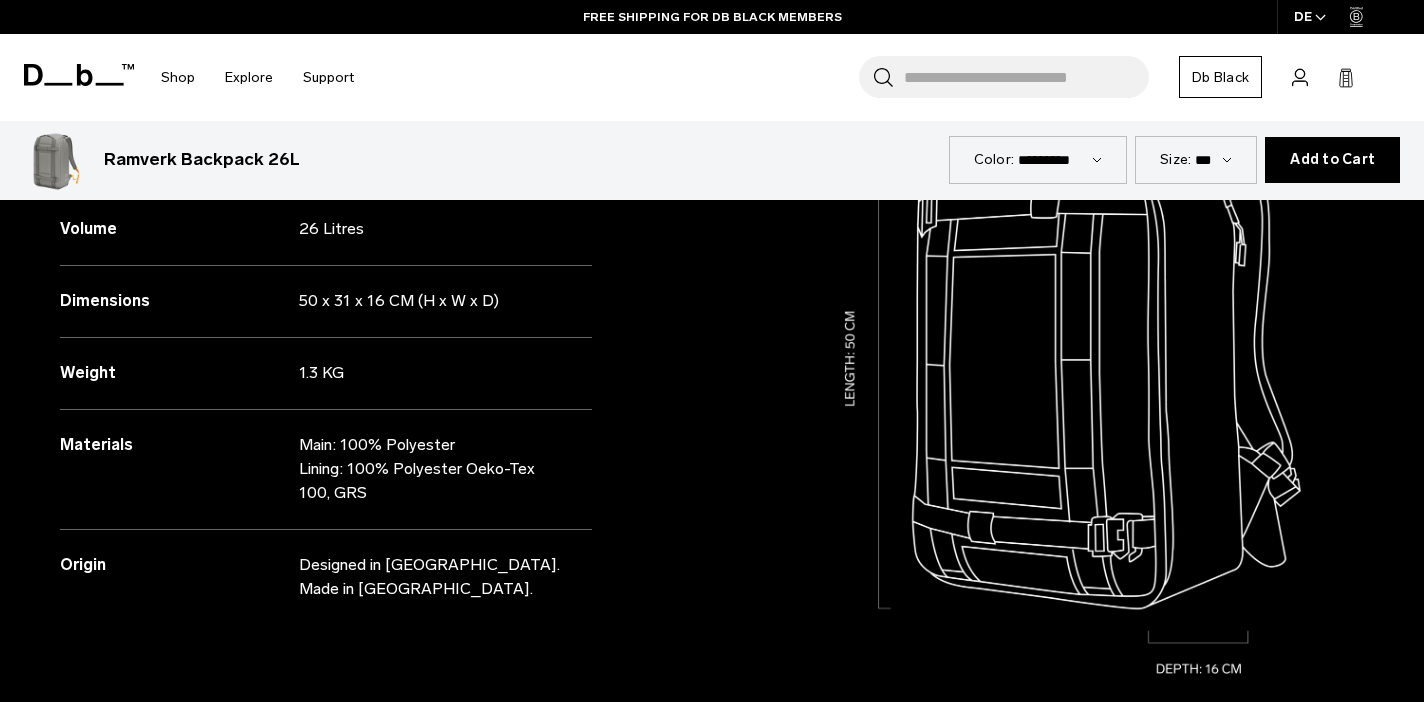 scroll, scrollTop: 1571, scrollLeft: 0, axis: vertical 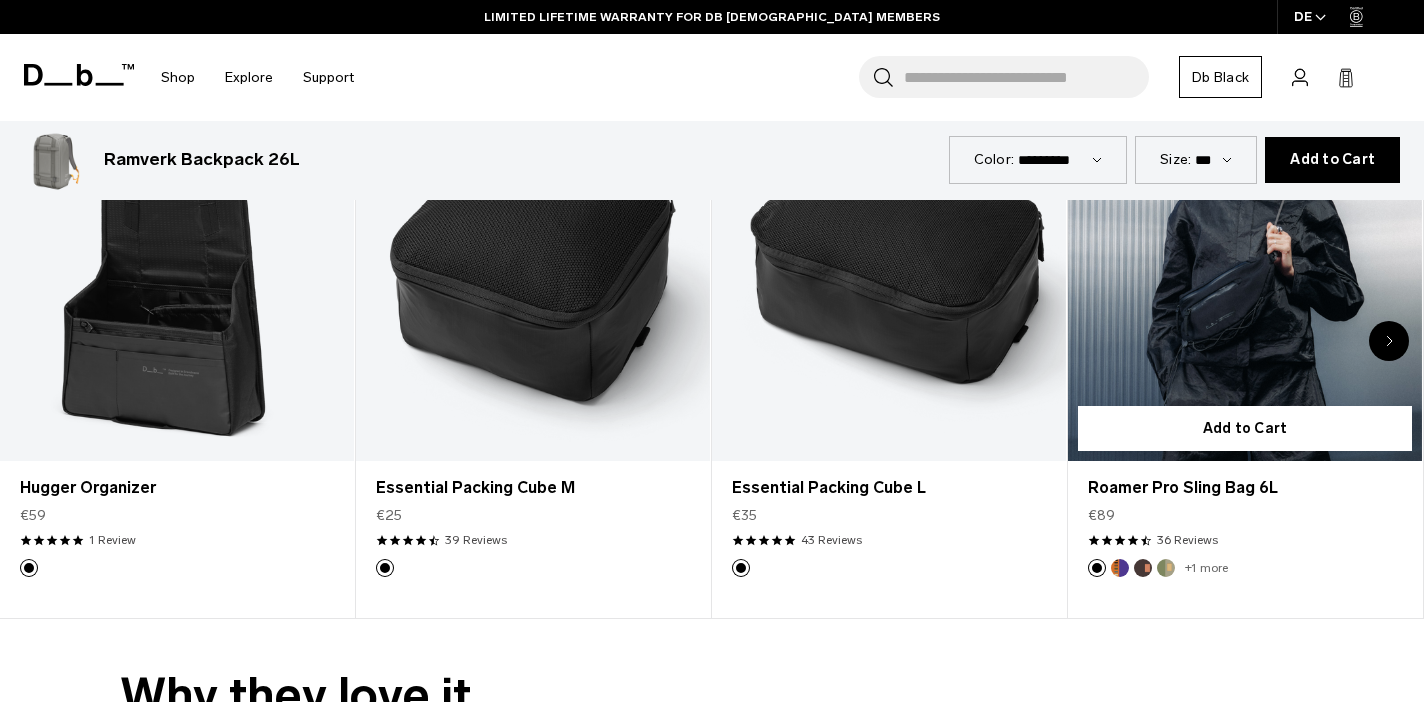 click at bounding box center (1245, 264) 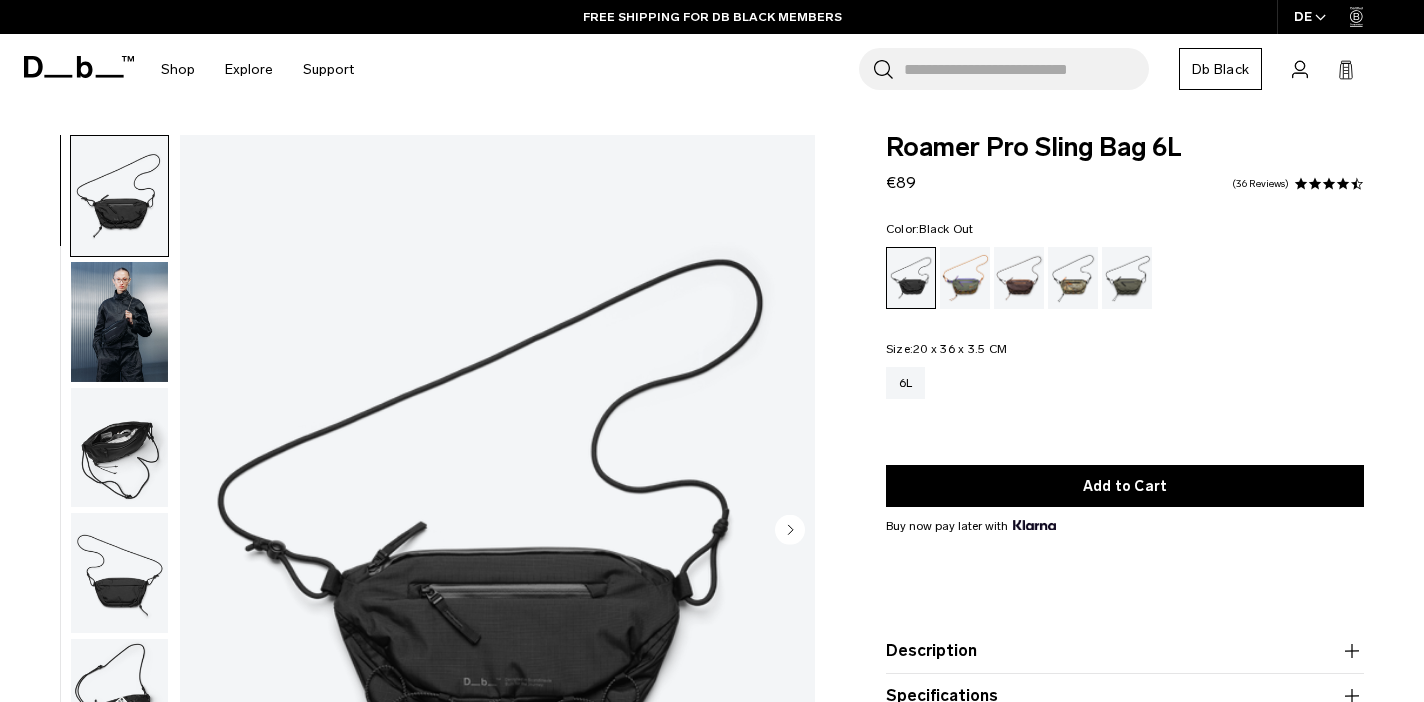 scroll, scrollTop: 0, scrollLeft: 0, axis: both 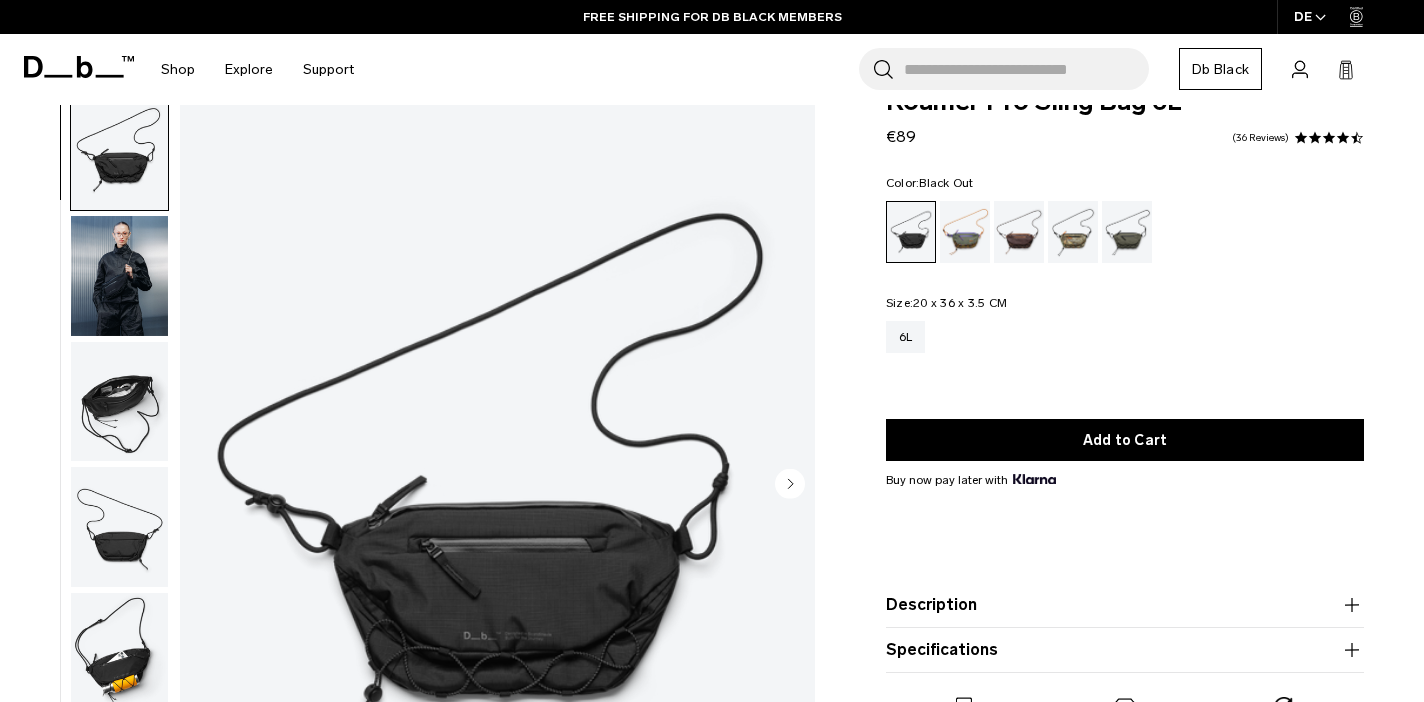 click at bounding box center [119, 276] 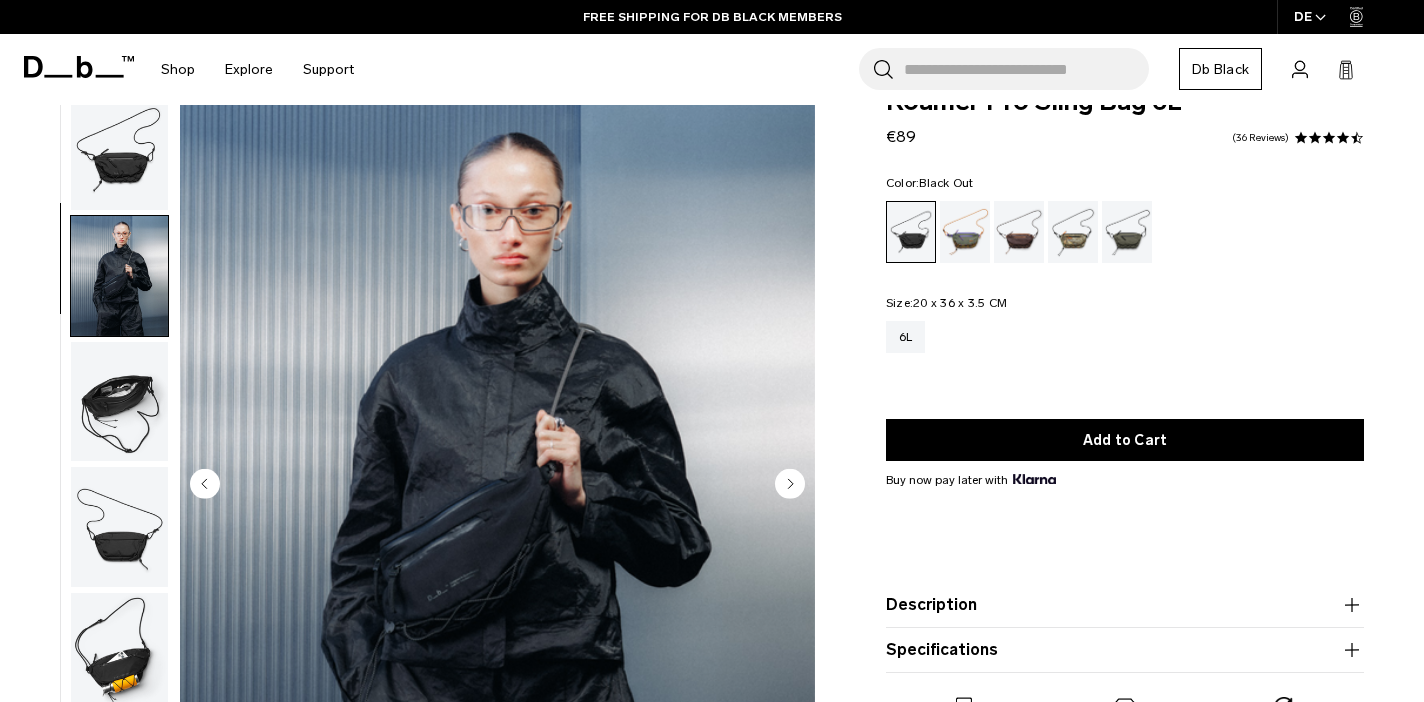 scroll, scrollTop: 94, scrollLeft: 0, axis: vertical 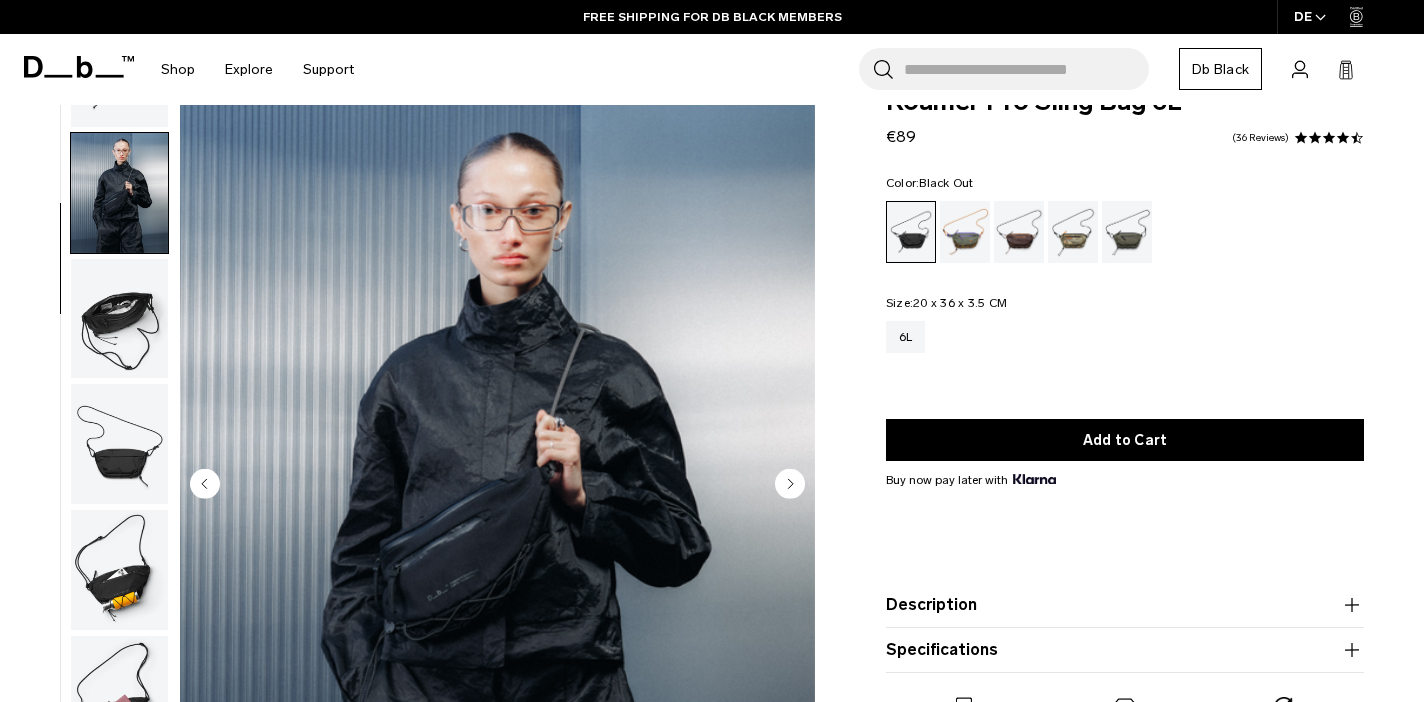 click at bounding box center [119, 319] 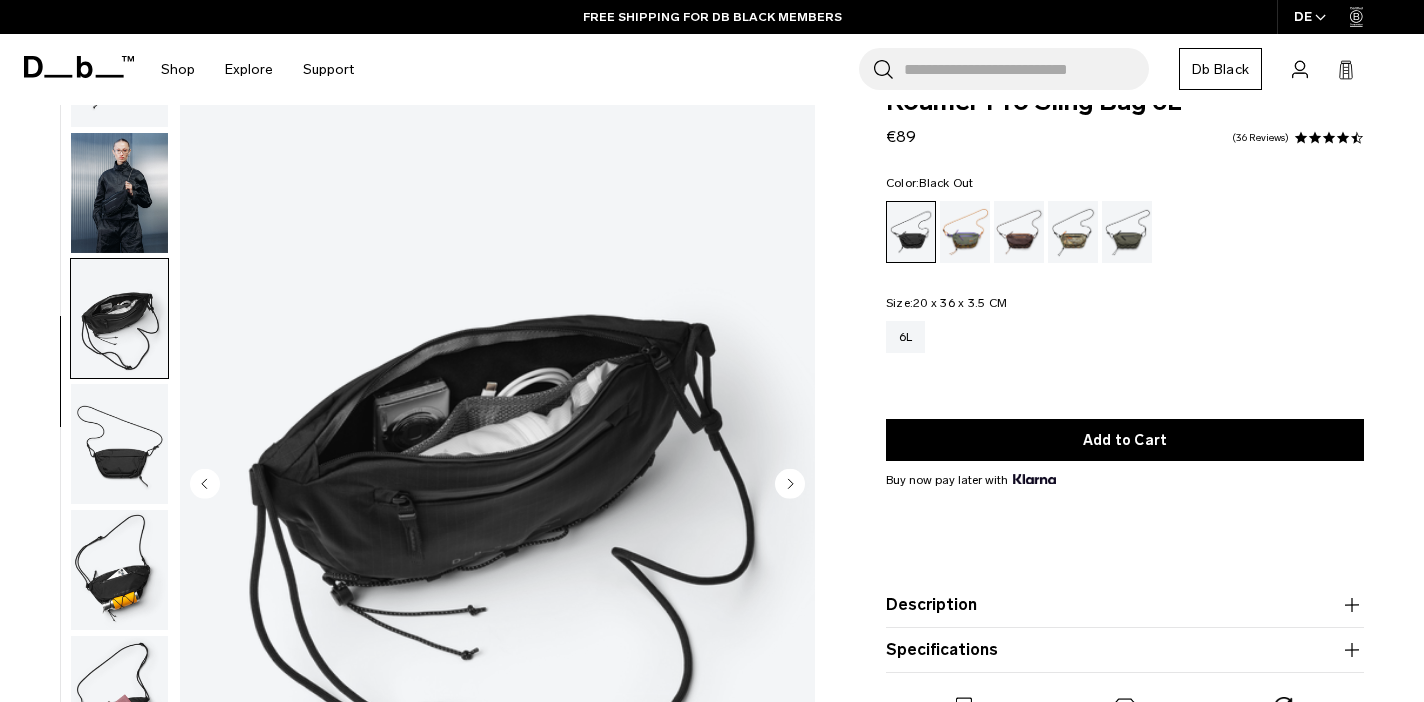 click at bounding box center [119, 444] 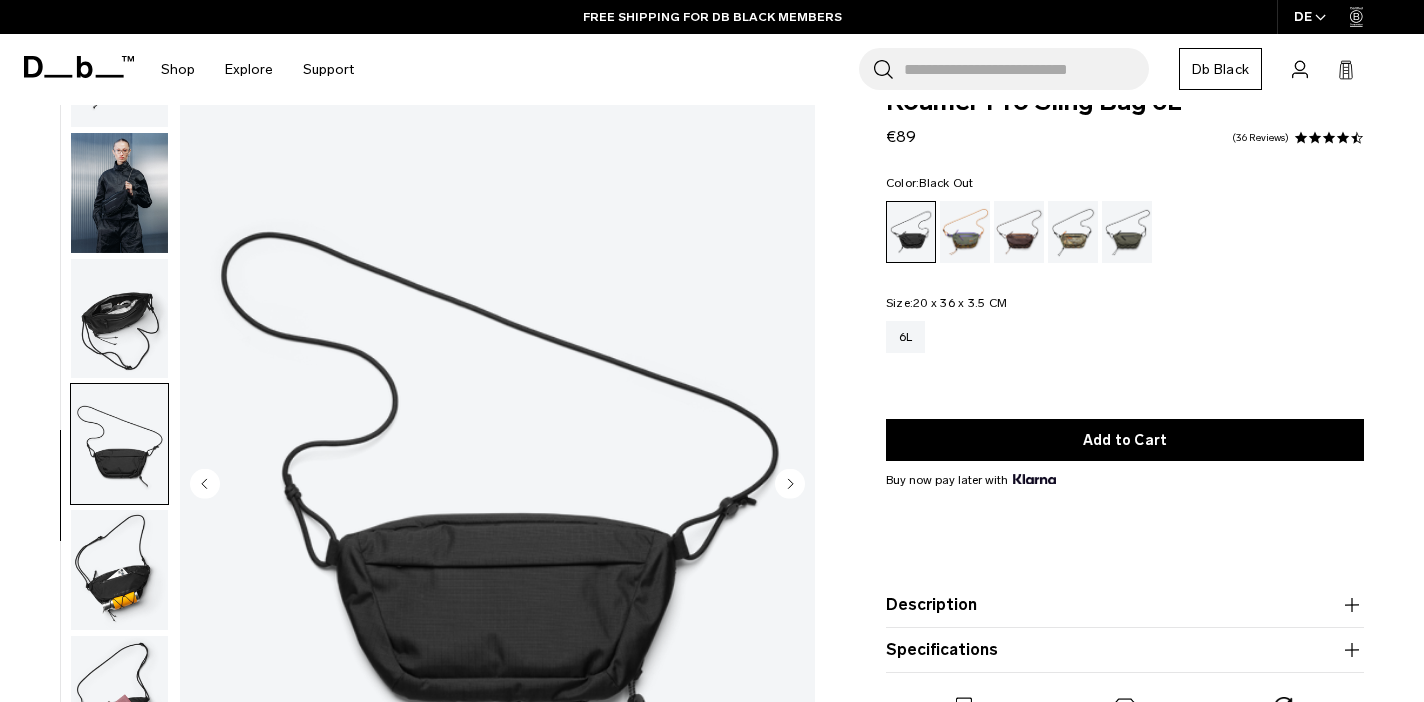click at bounding box center (119, 570) 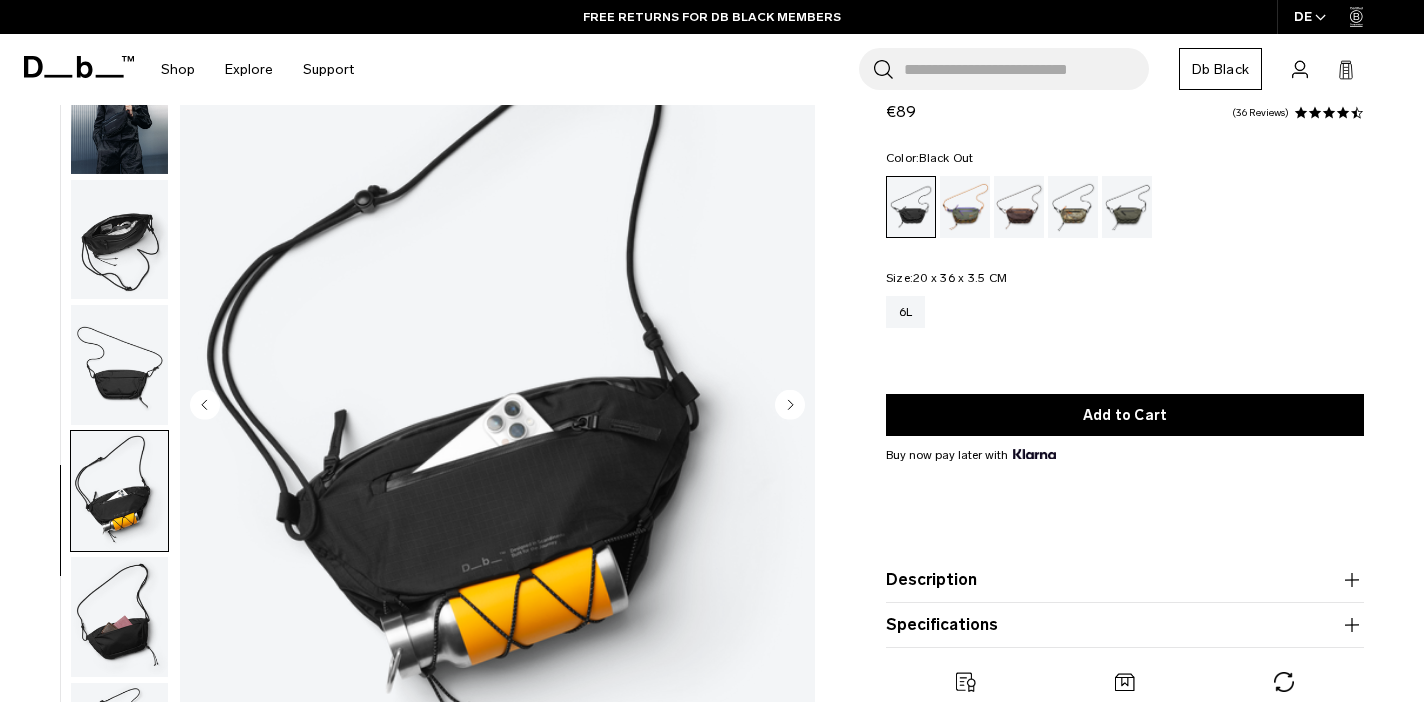 scroll, scrollTop: 290, scrollLeft: 0, axis: vertical 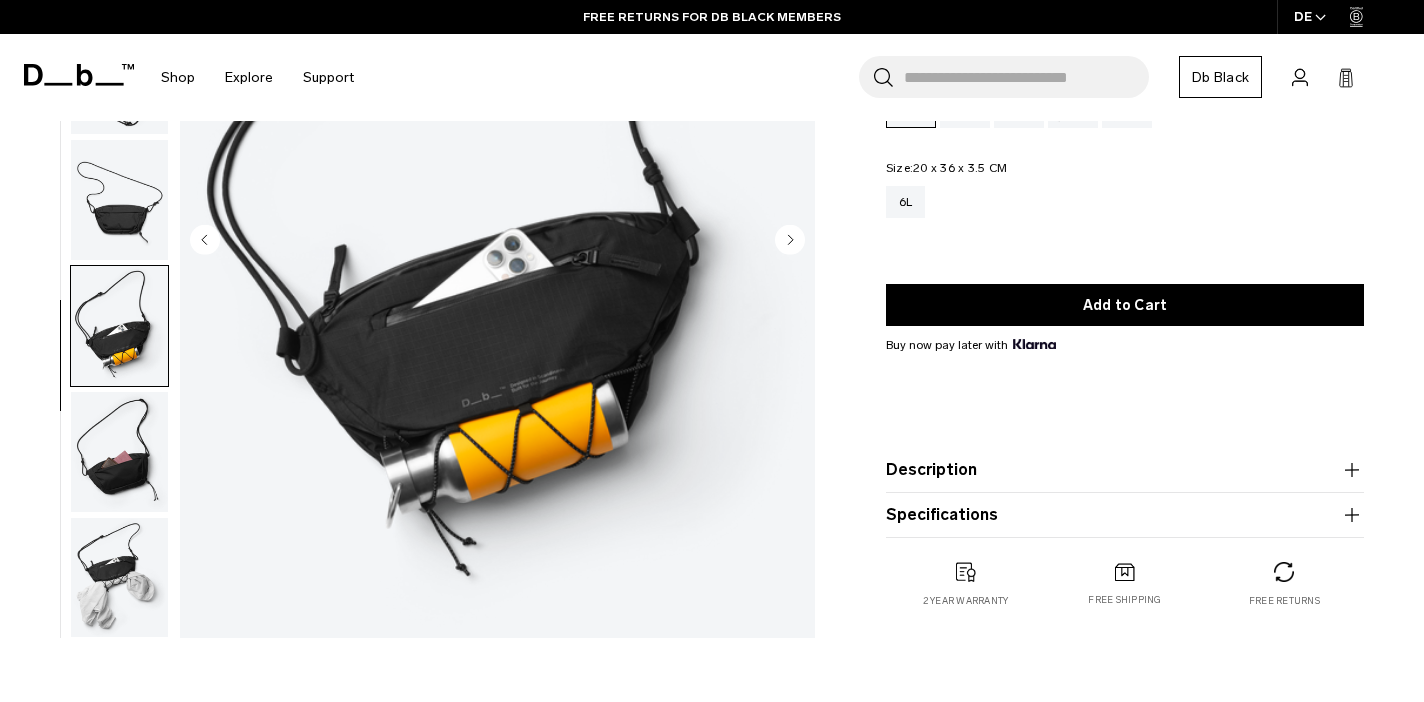 click at bounding box center [119, 578] 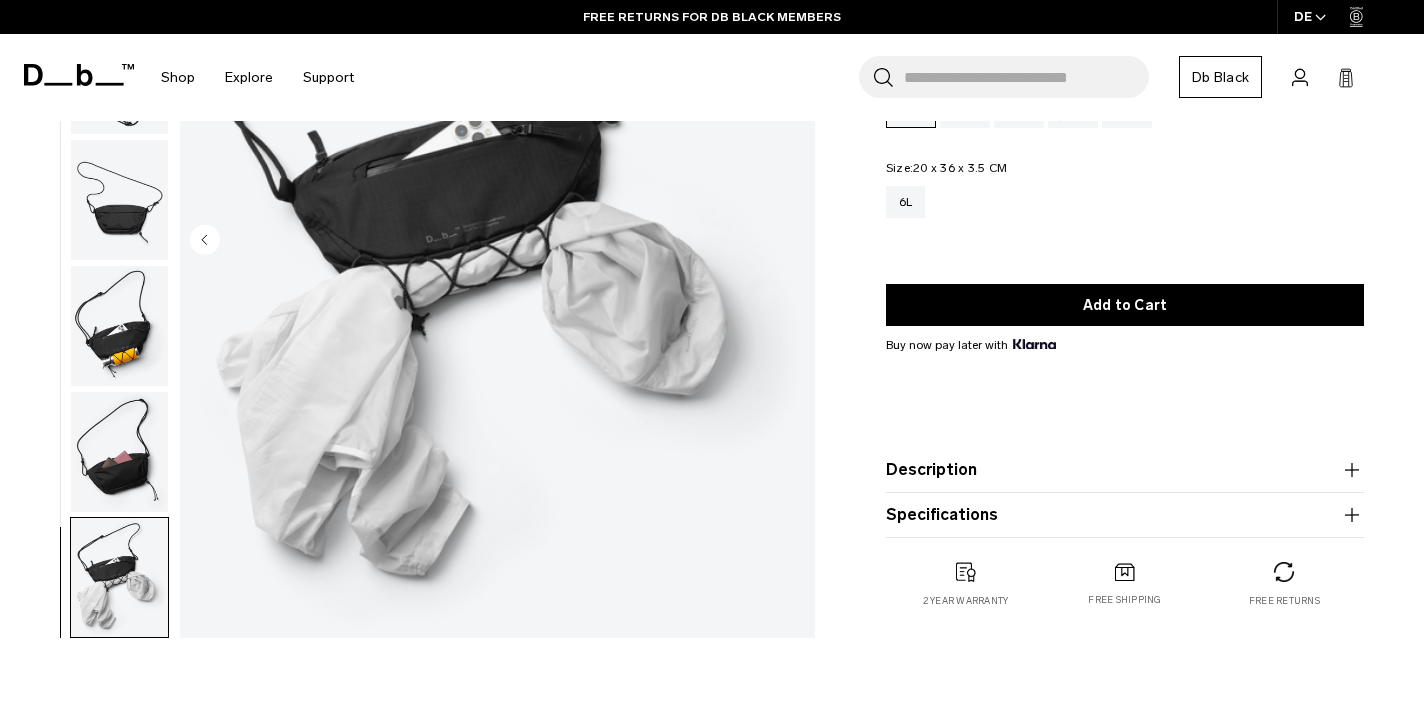 click at bounding box center (119, 452) 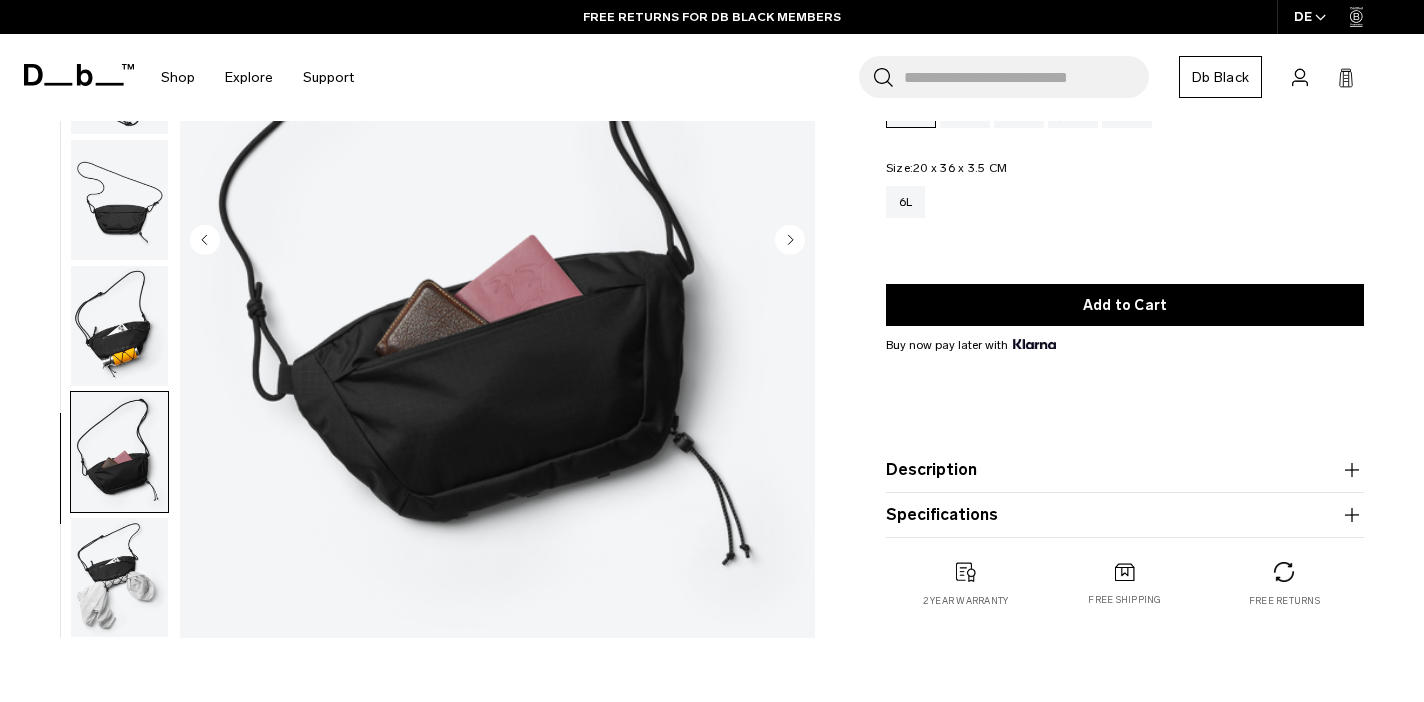 click at bounding box center (119, 326) 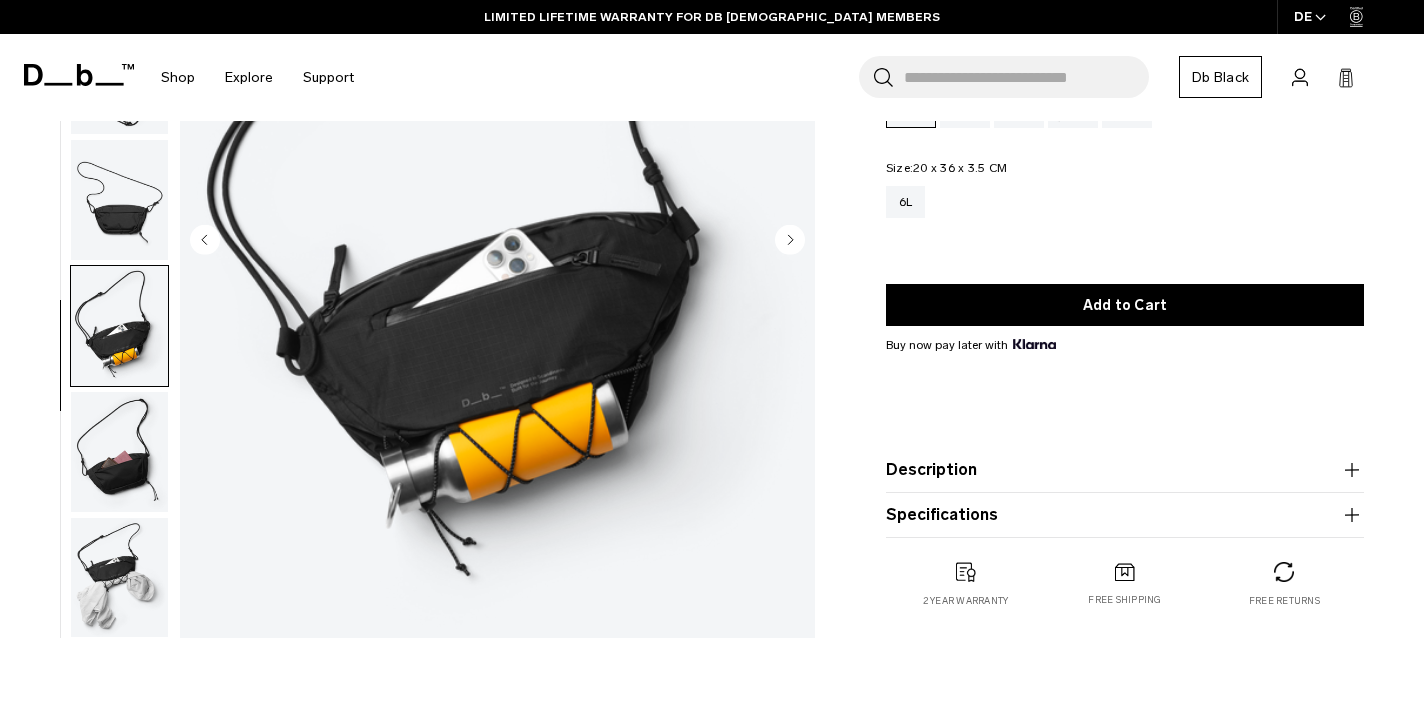 click at bounding box center (119, 578) 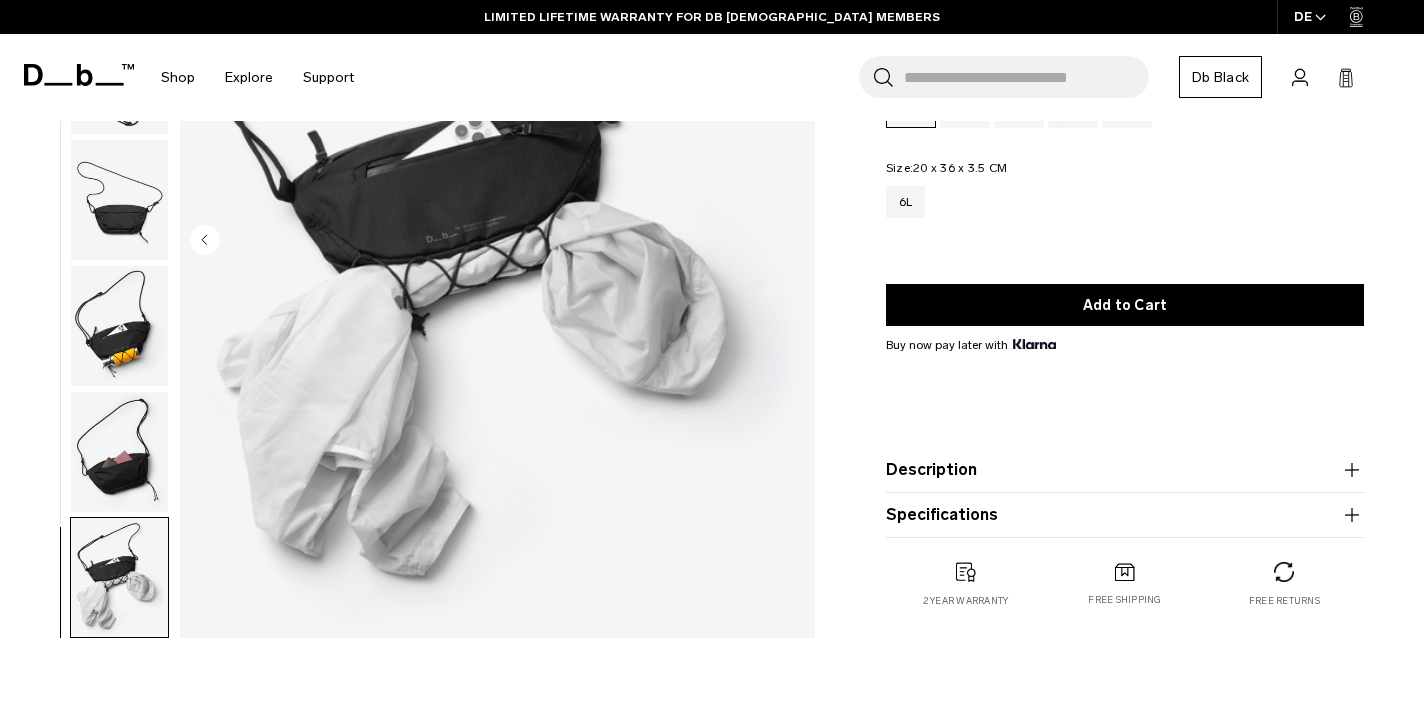 click at bounding box center [119, 452] 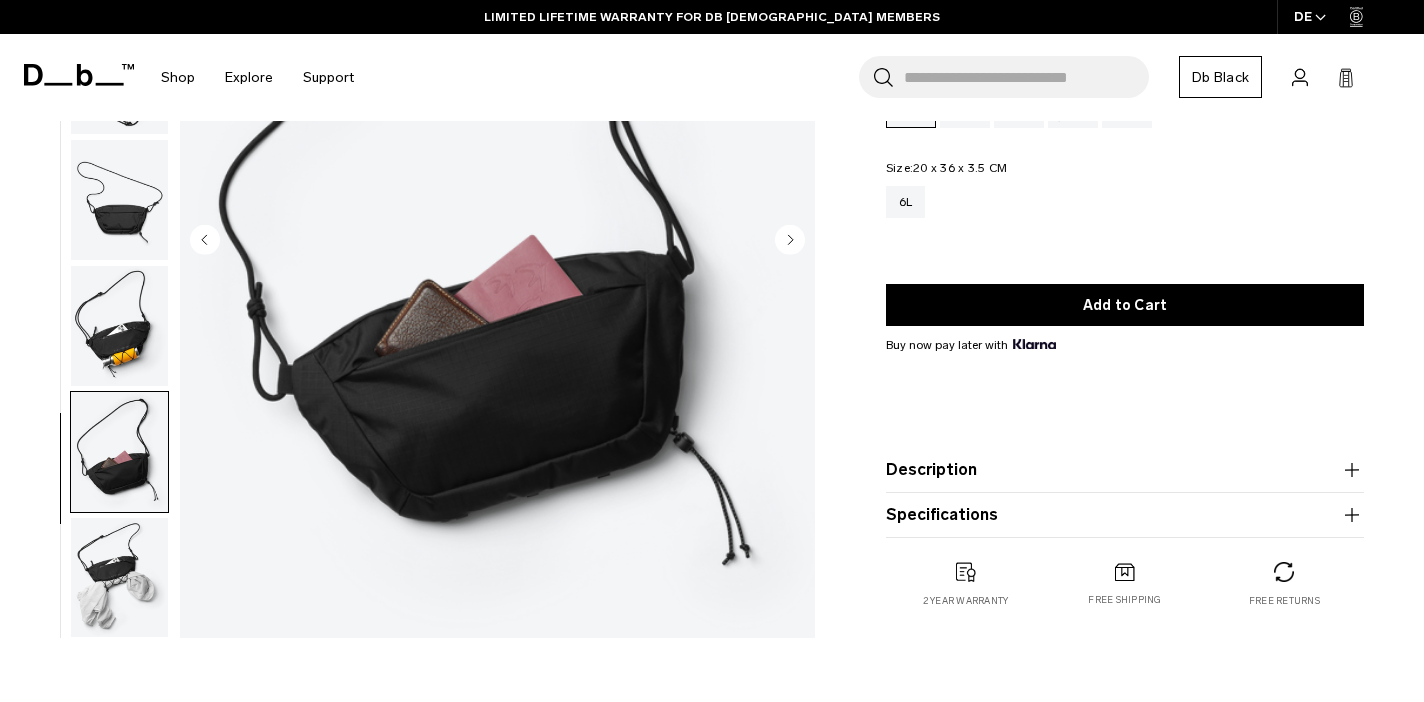 click at bounding box center [119, 326] 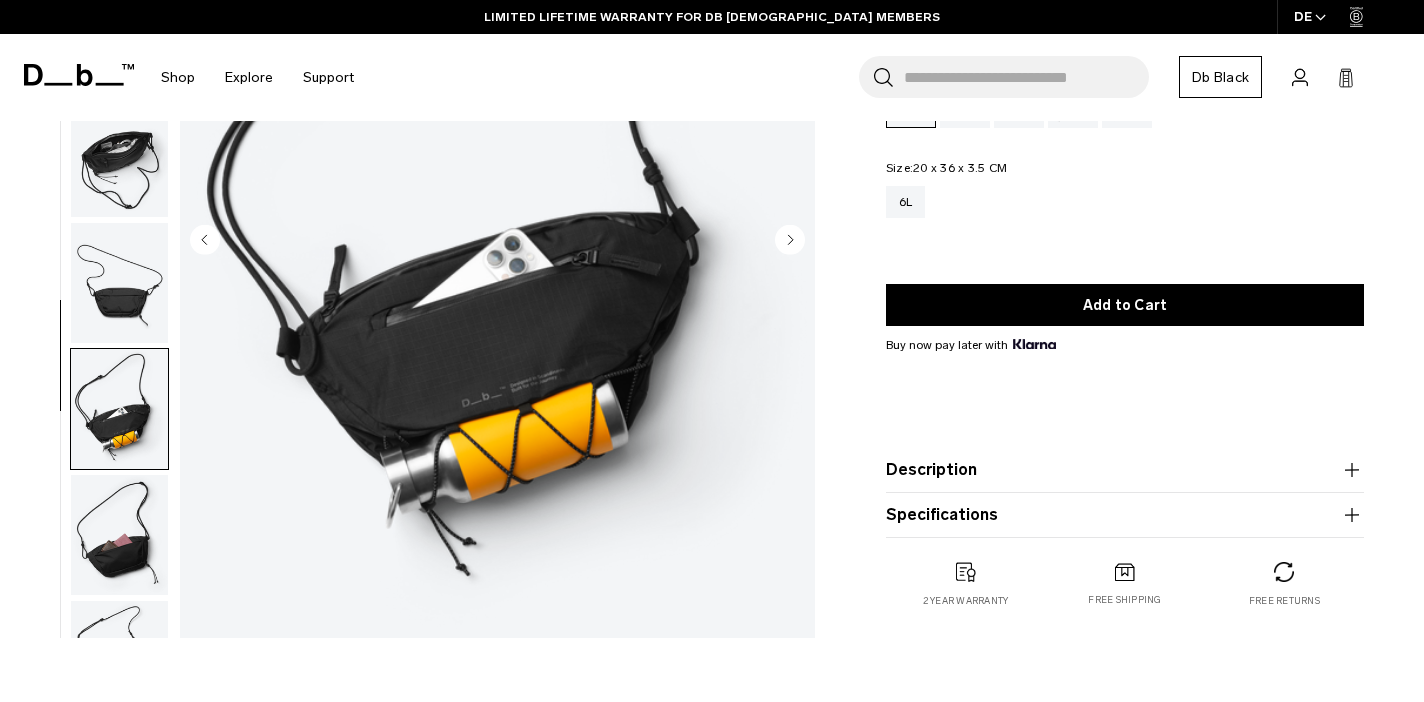 scroll, scrollTop: -2, scrollLeft: 0, axis: vertical 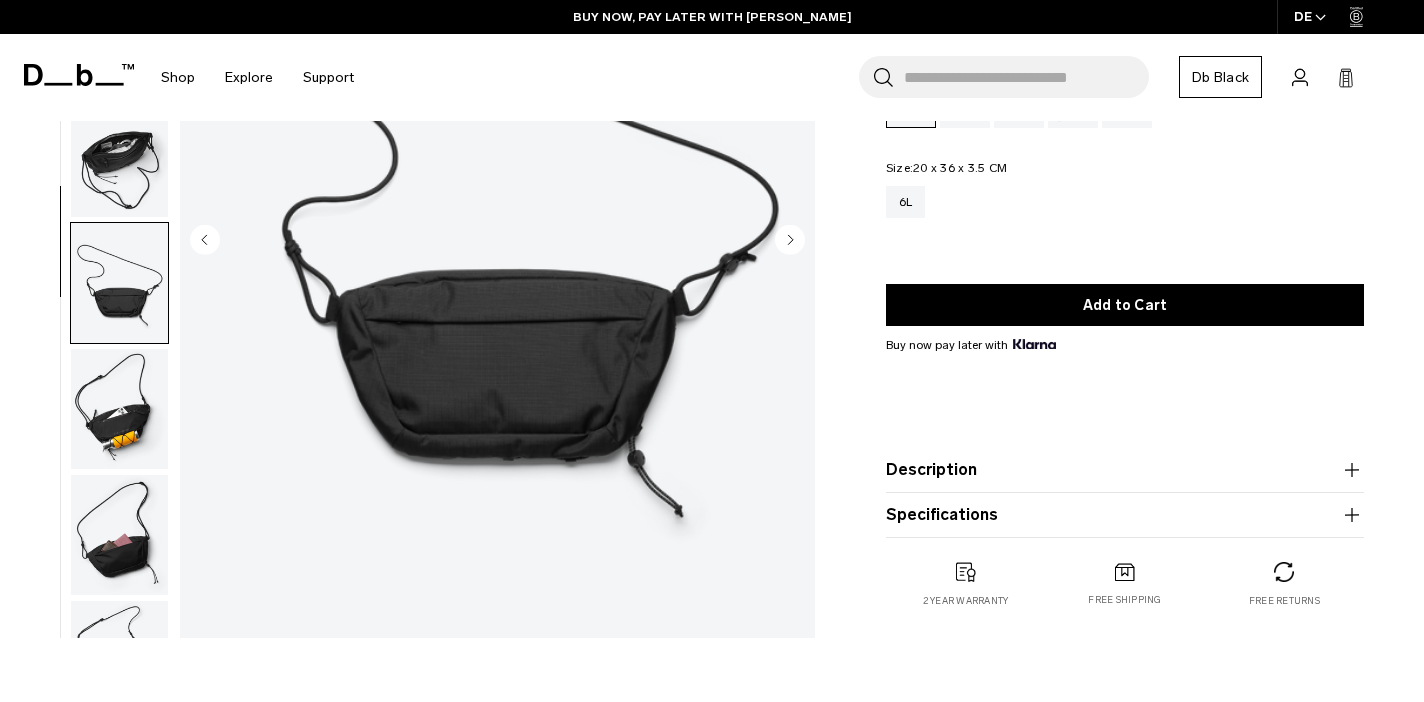 click at bounding box center [119, 283] 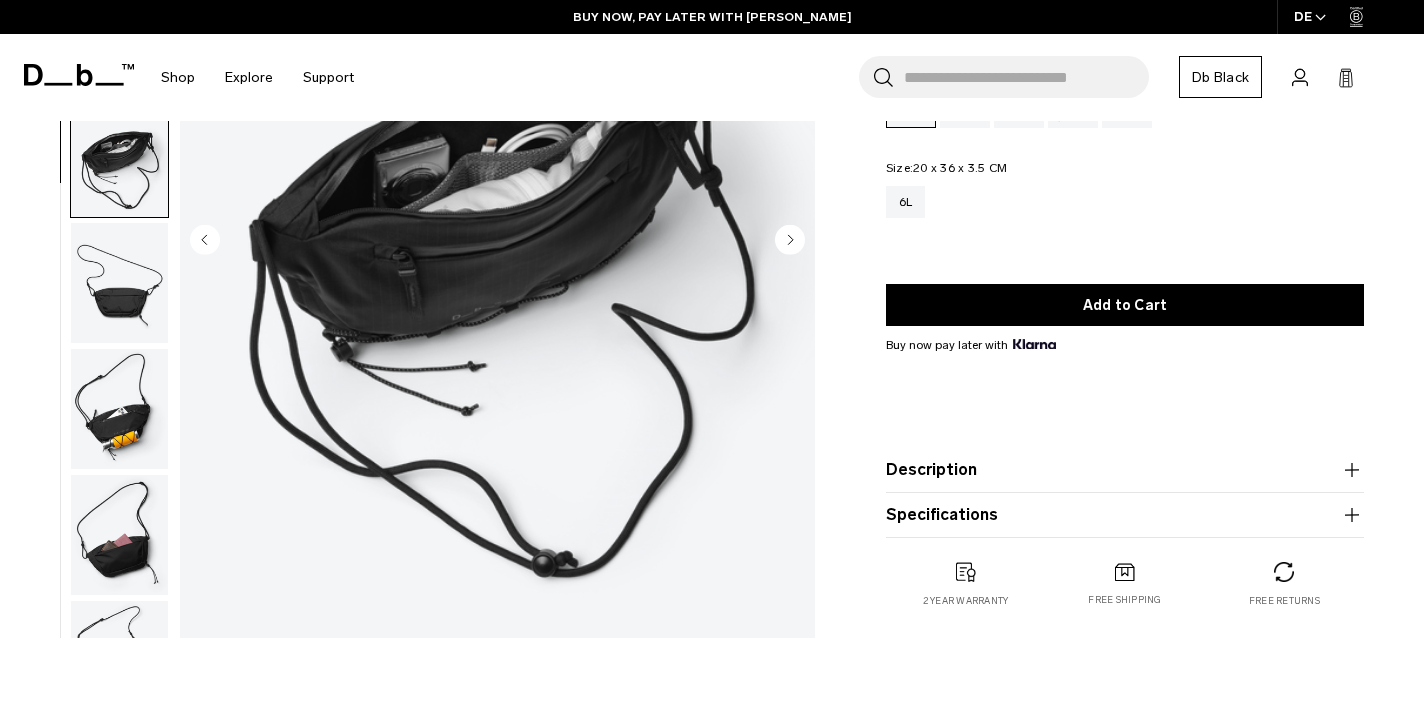 scroll, scrollTop: 94, scrollLeft: 0, axis: vertical 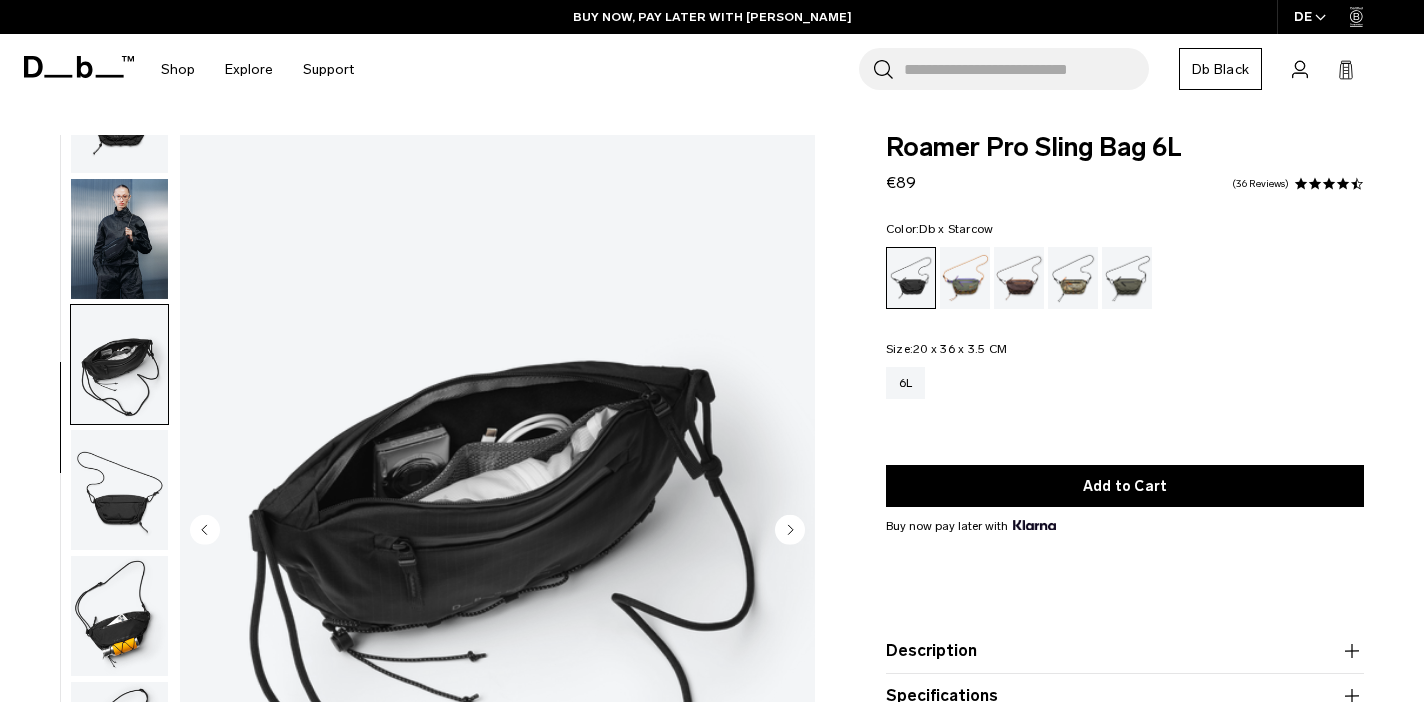 click at bounding box center (965, 278) 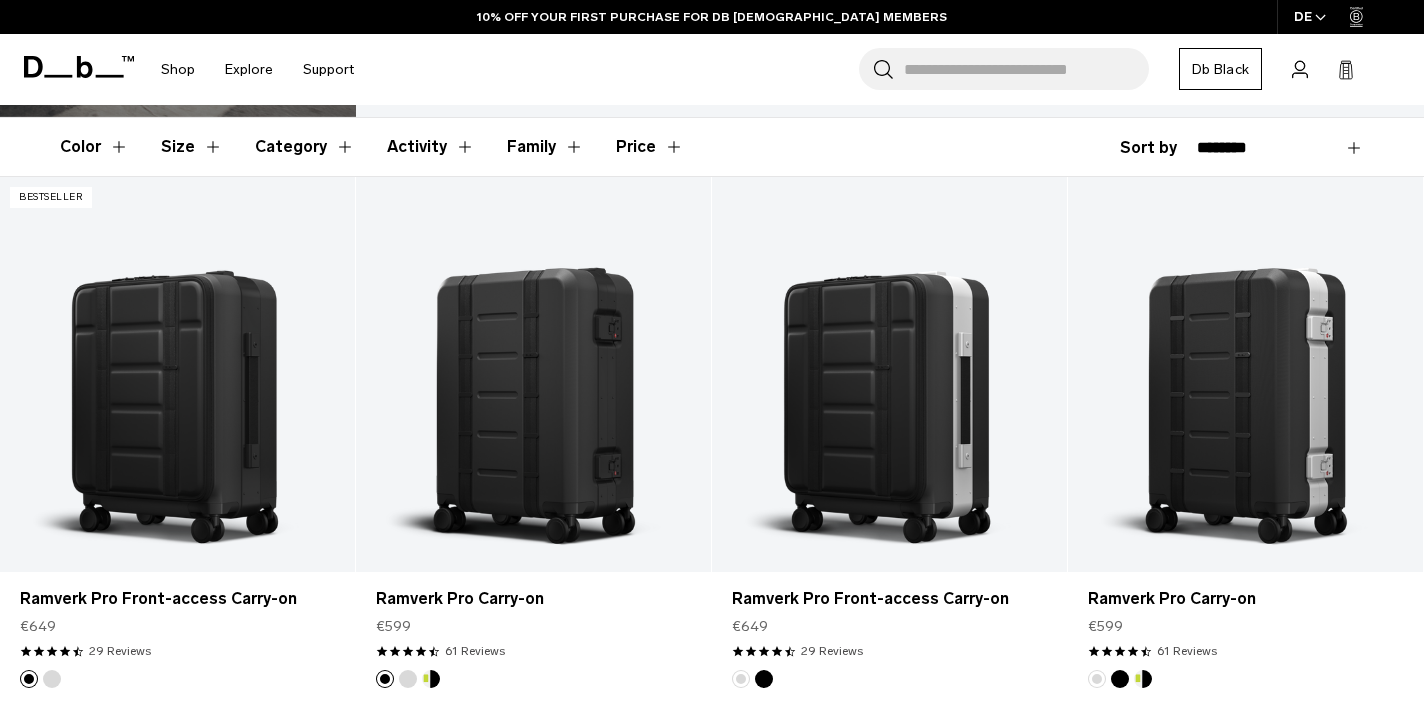 scroll, scrollTop: 317, scrollLeft: 0, axis: vertical 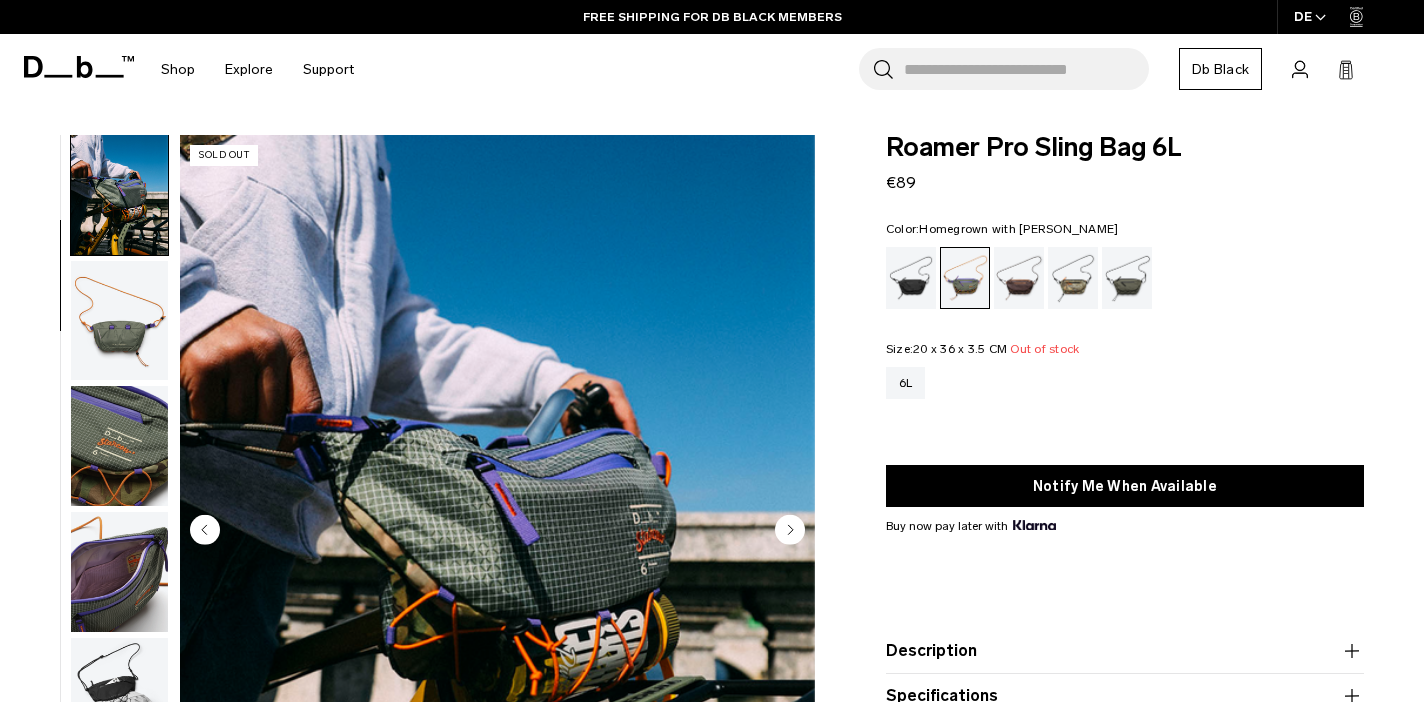 click at bounding box center [1019, 278] 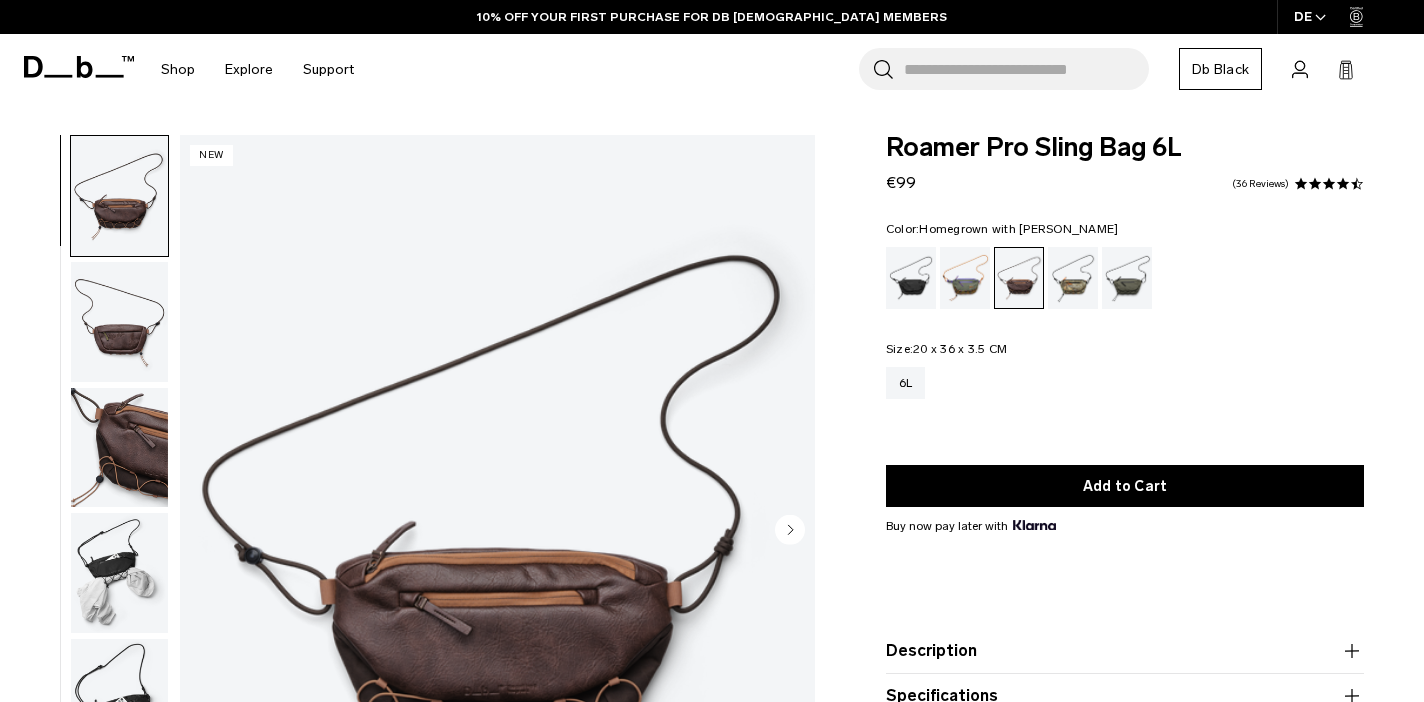 click at bounding box center (119, 322) 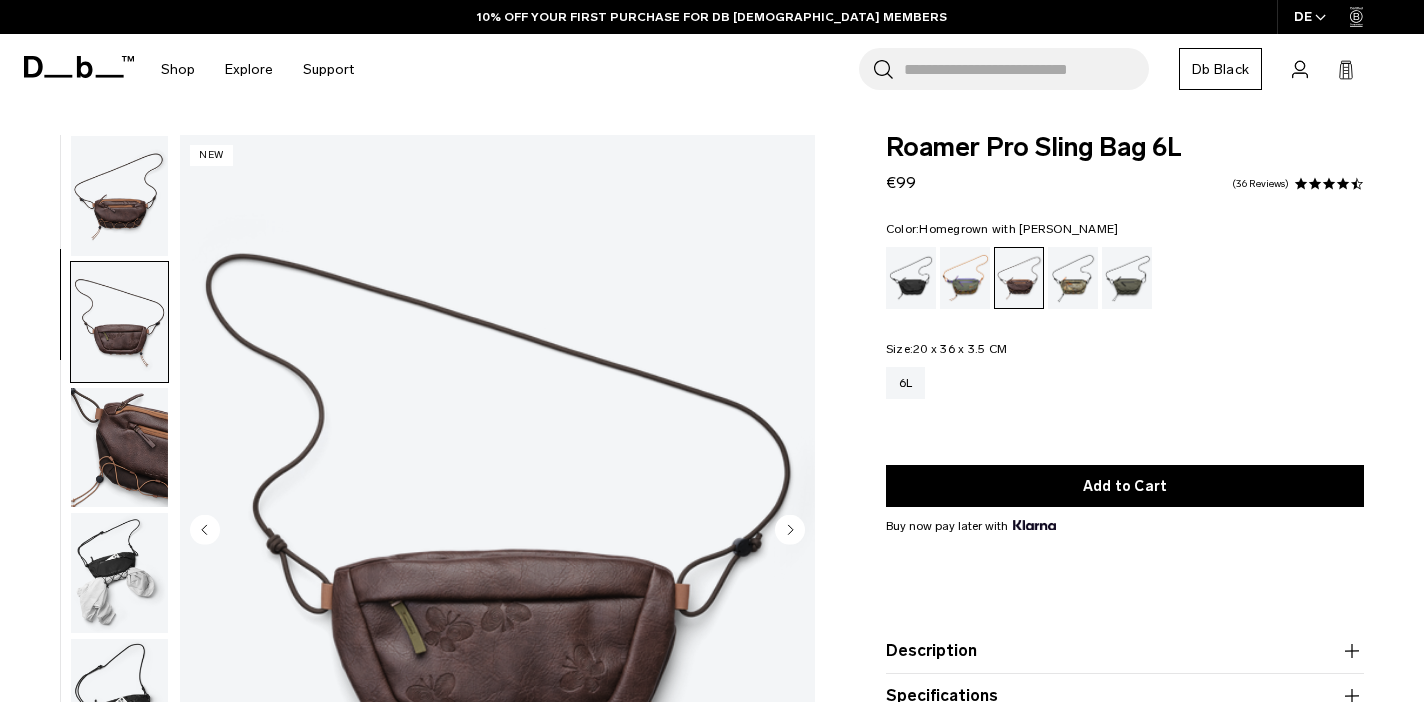 scroll, scrollTop: 94, scrollLeft: 0, axis: vertical 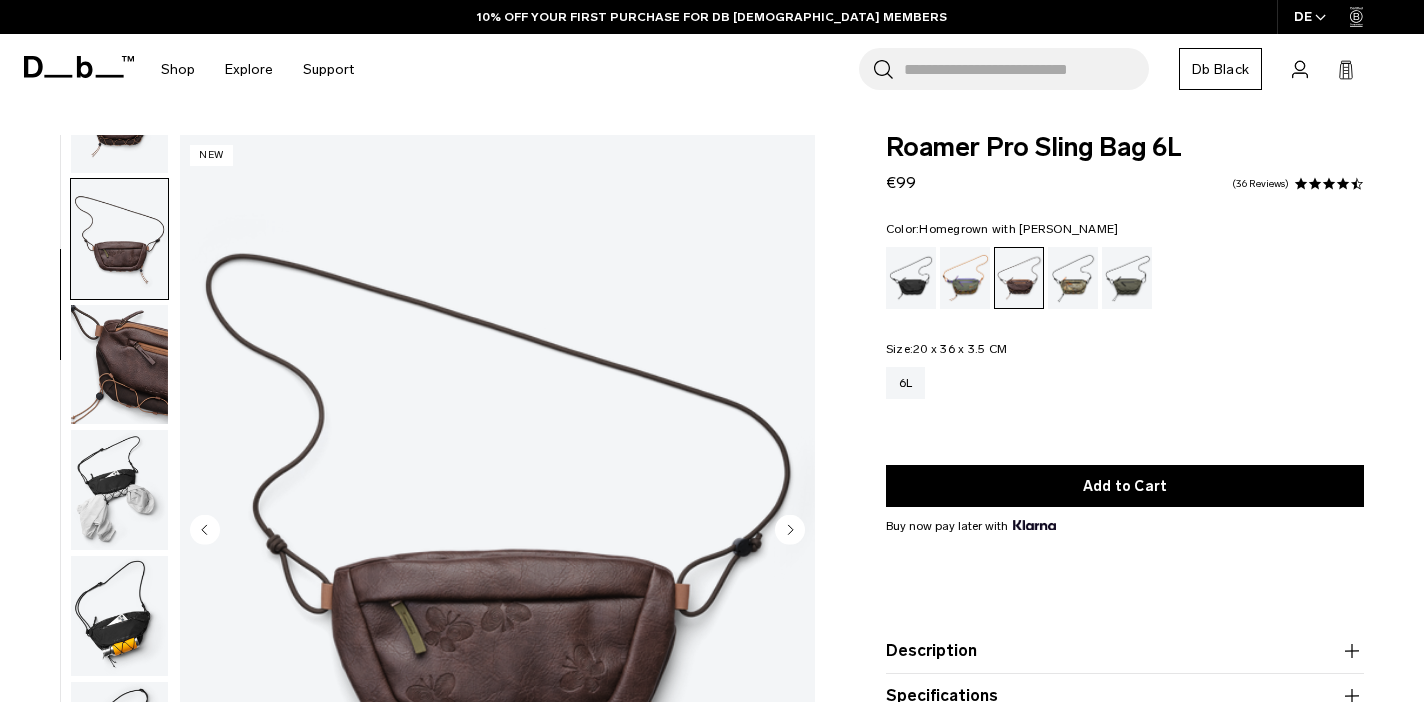 click at bounding box center (119, 365) 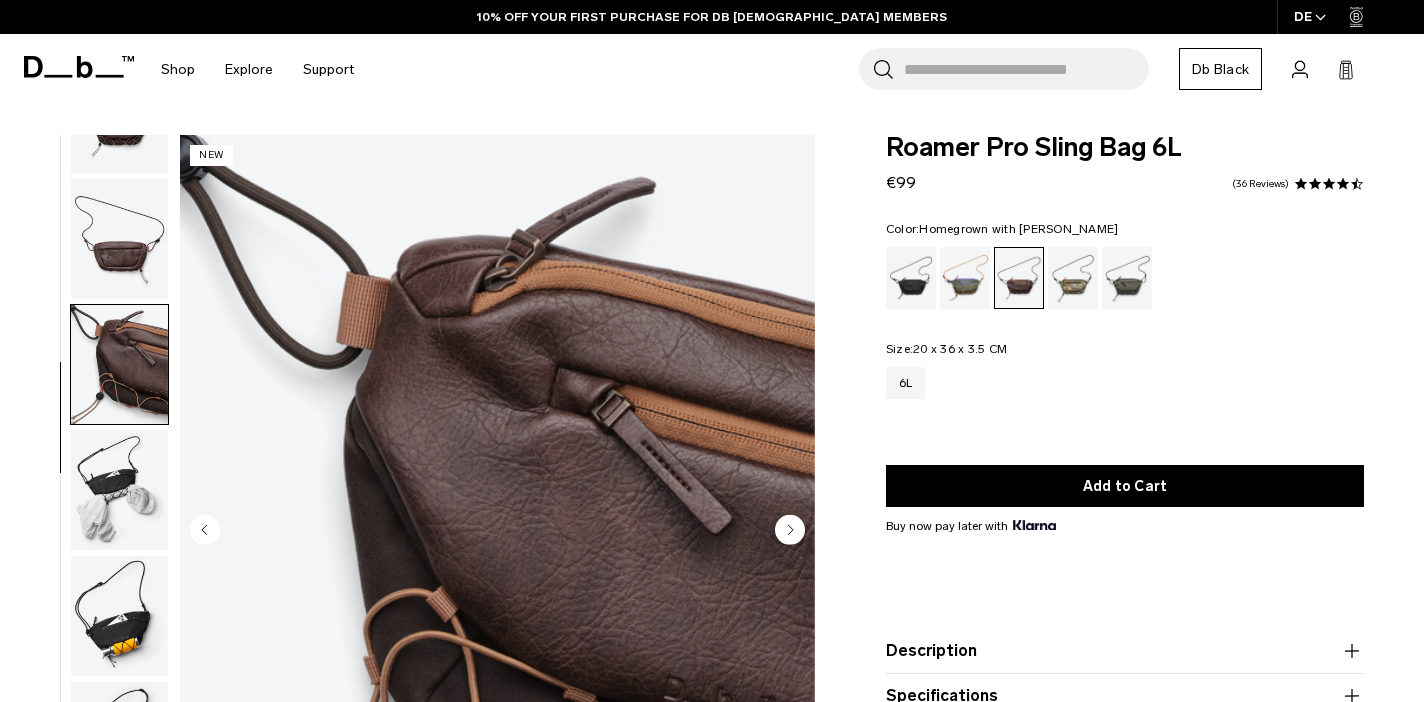 click at bounding box center [119, 365] 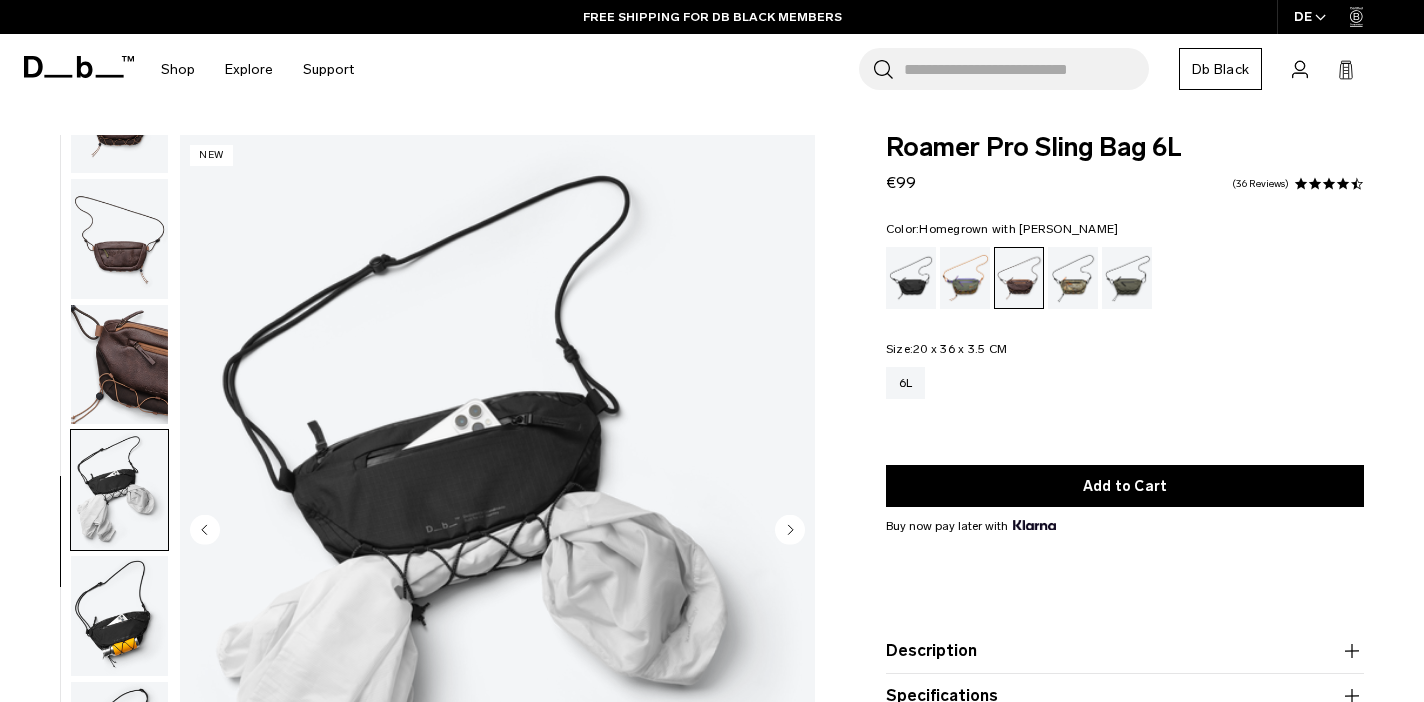 click at bounding box center (119, 616) 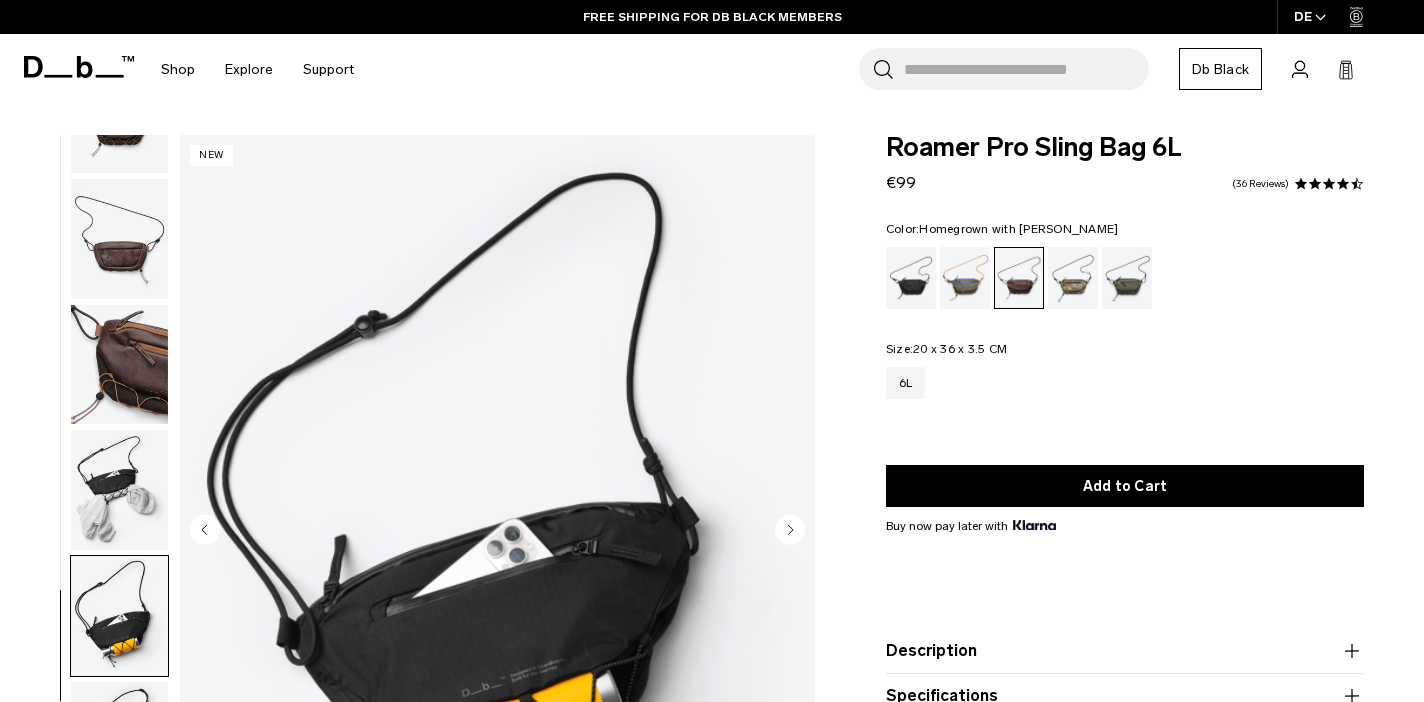 click at bounding box center [119, 365] 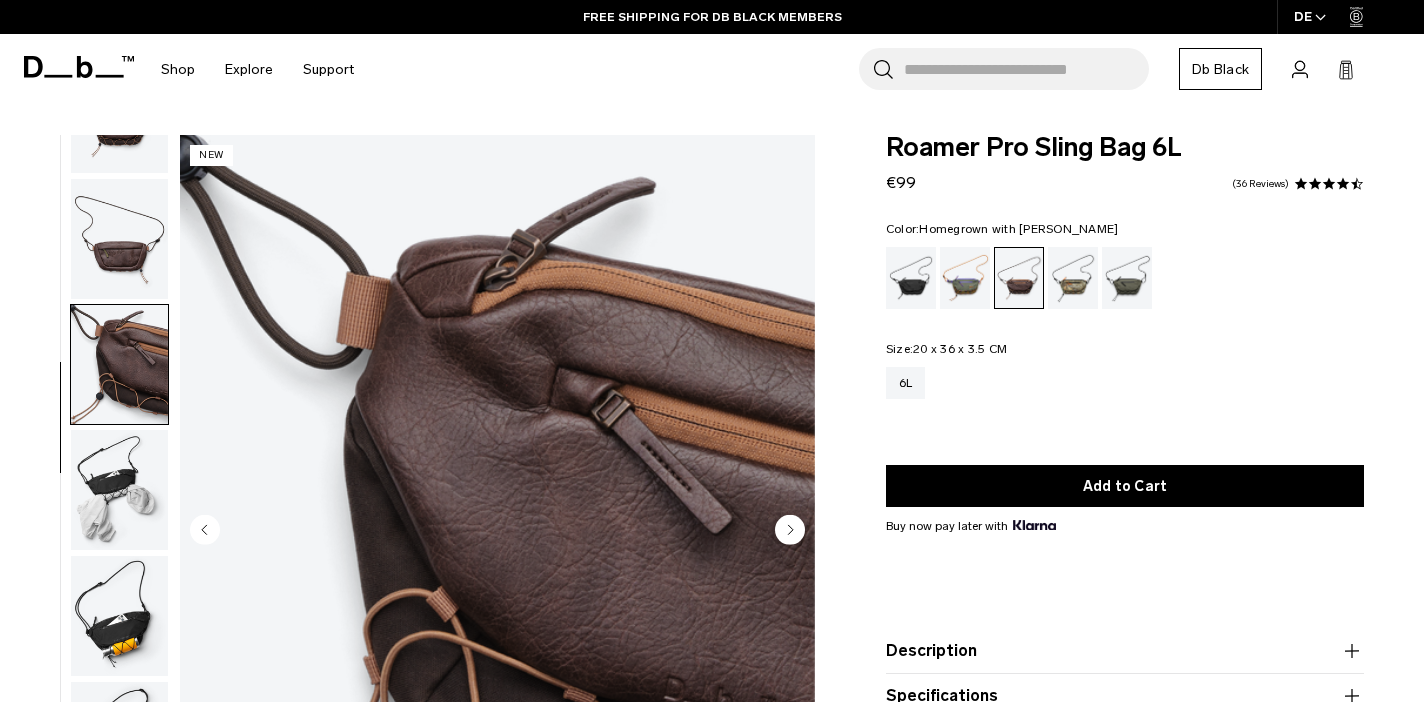 click at bounding box center [119, 239] 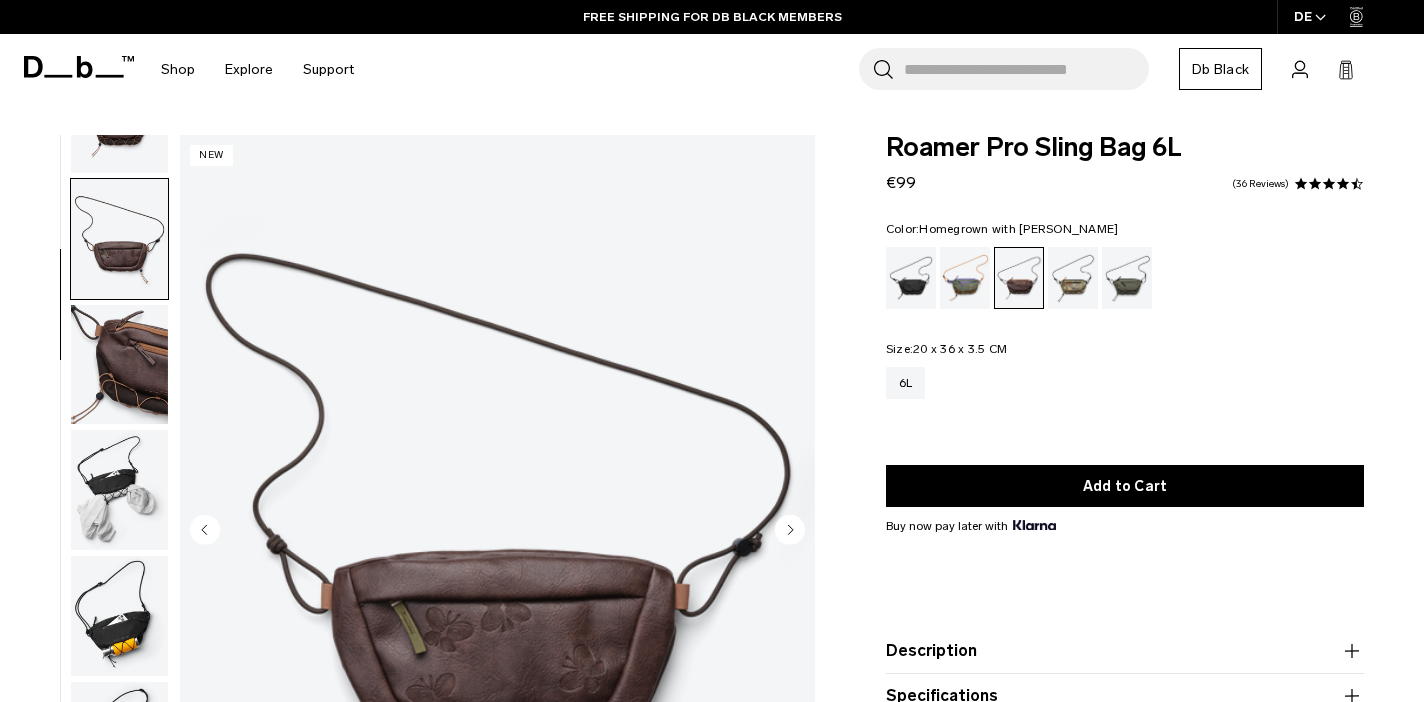 click at bounding box center (119, 365) 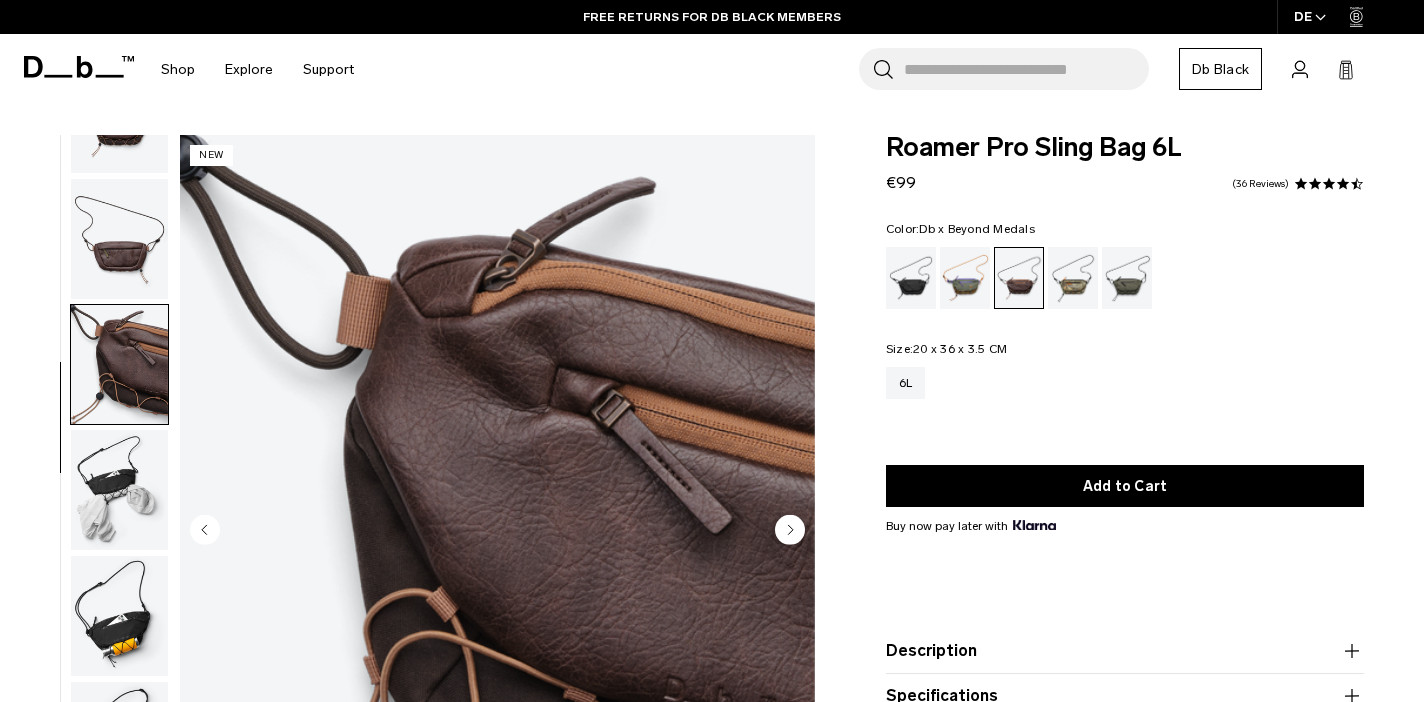 scroll, scrollTop: 0, scrollLeft: 0, axis: both 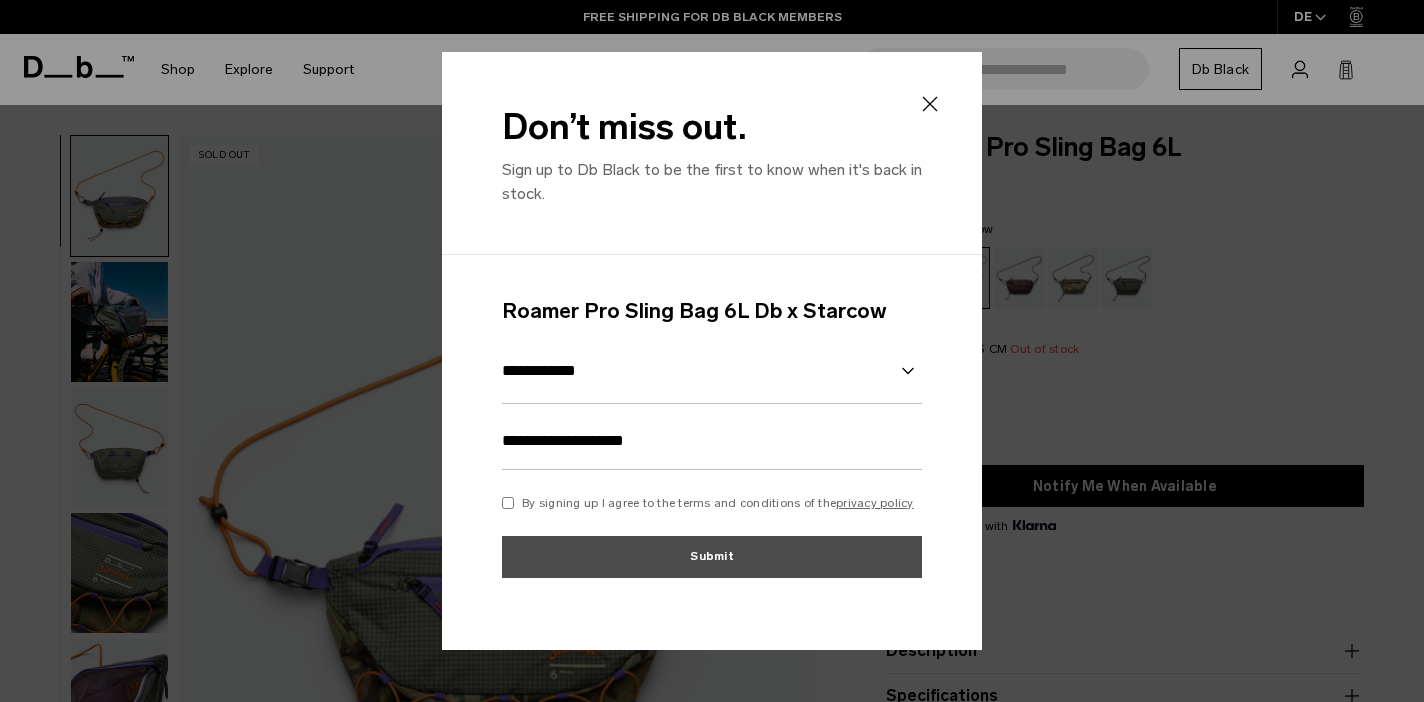 type on "**********" 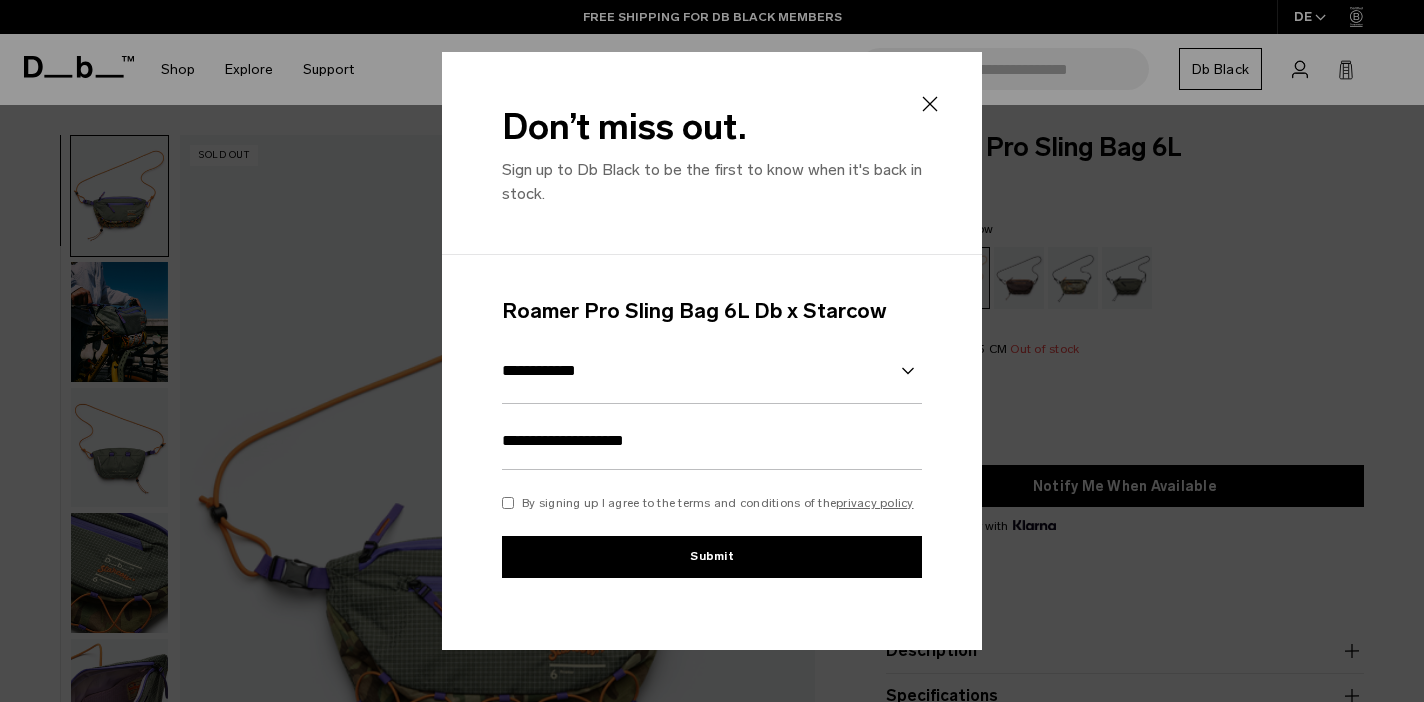 click on "Submit" at bounding box center (712, 557) 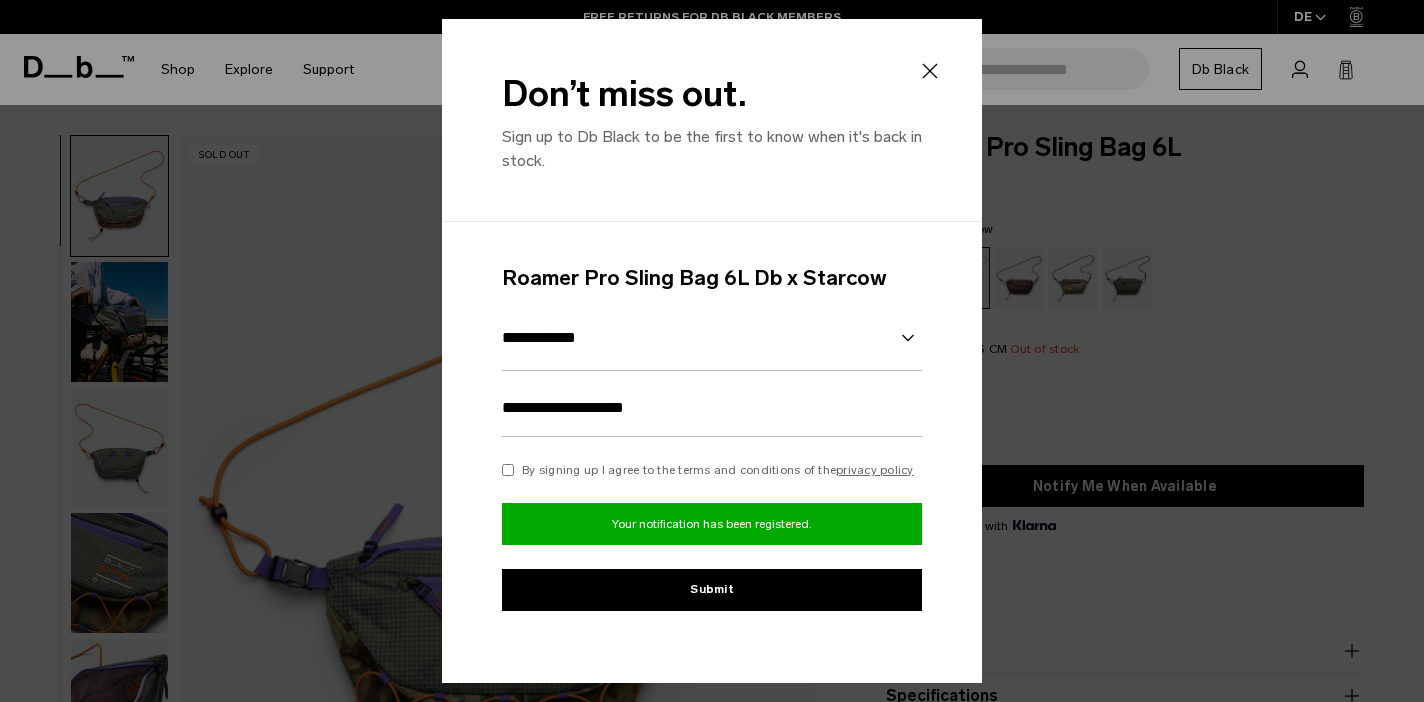 click 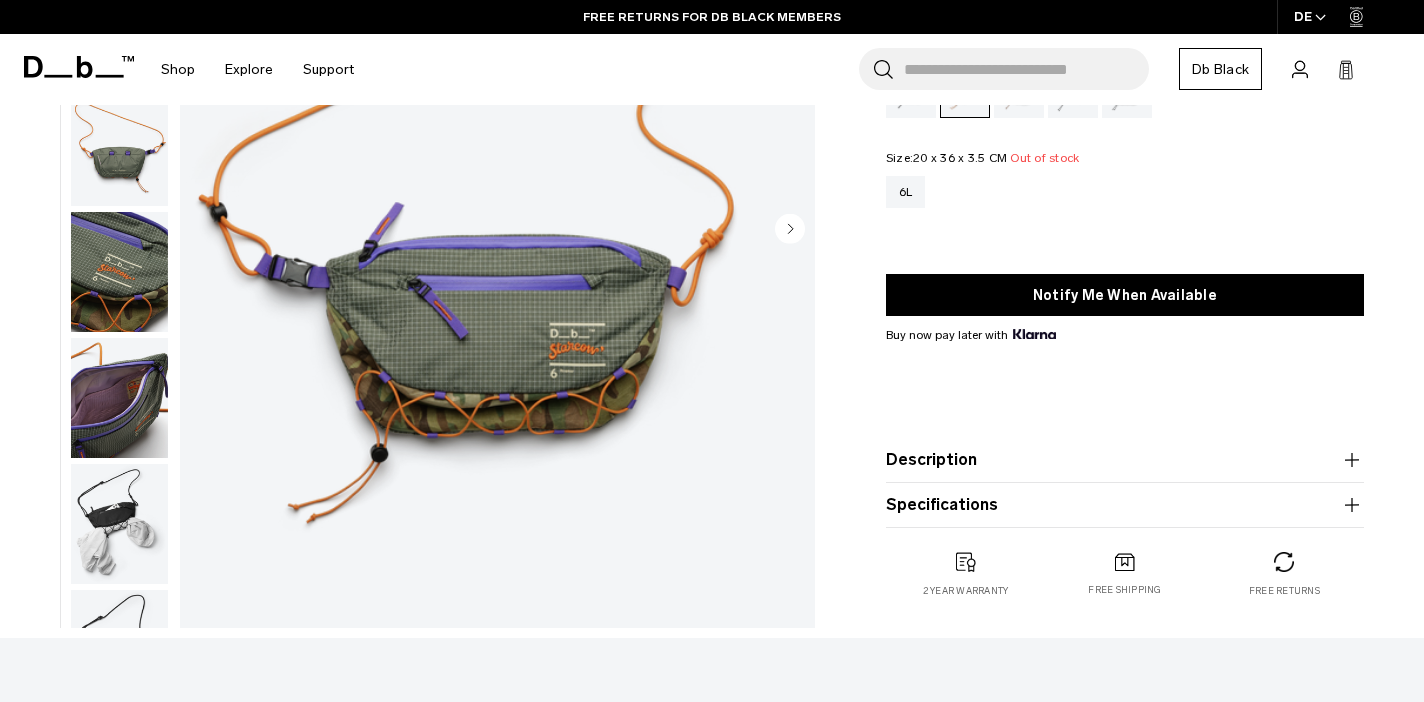 scroll, scrollTop: 302, scrollLeft: 0, axis: vertical 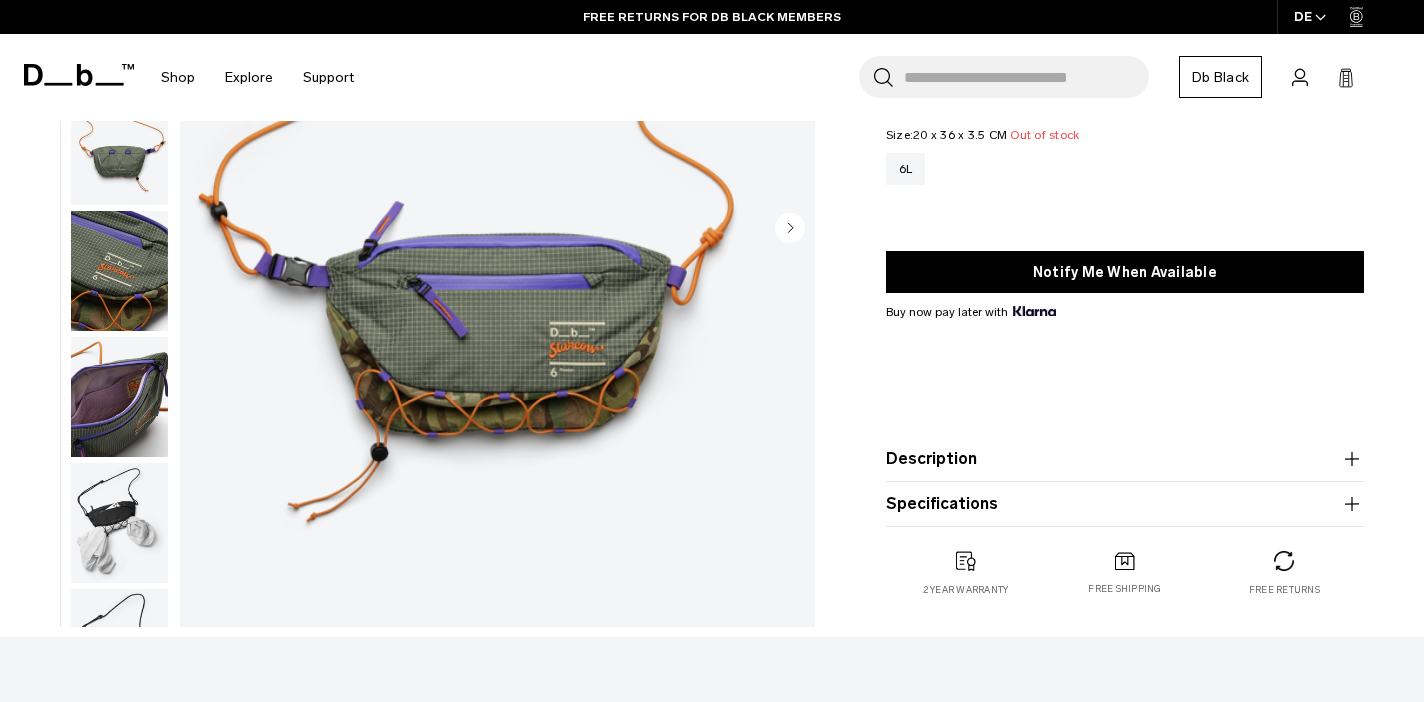 click on "Description" at bounding box center (1125, 459) 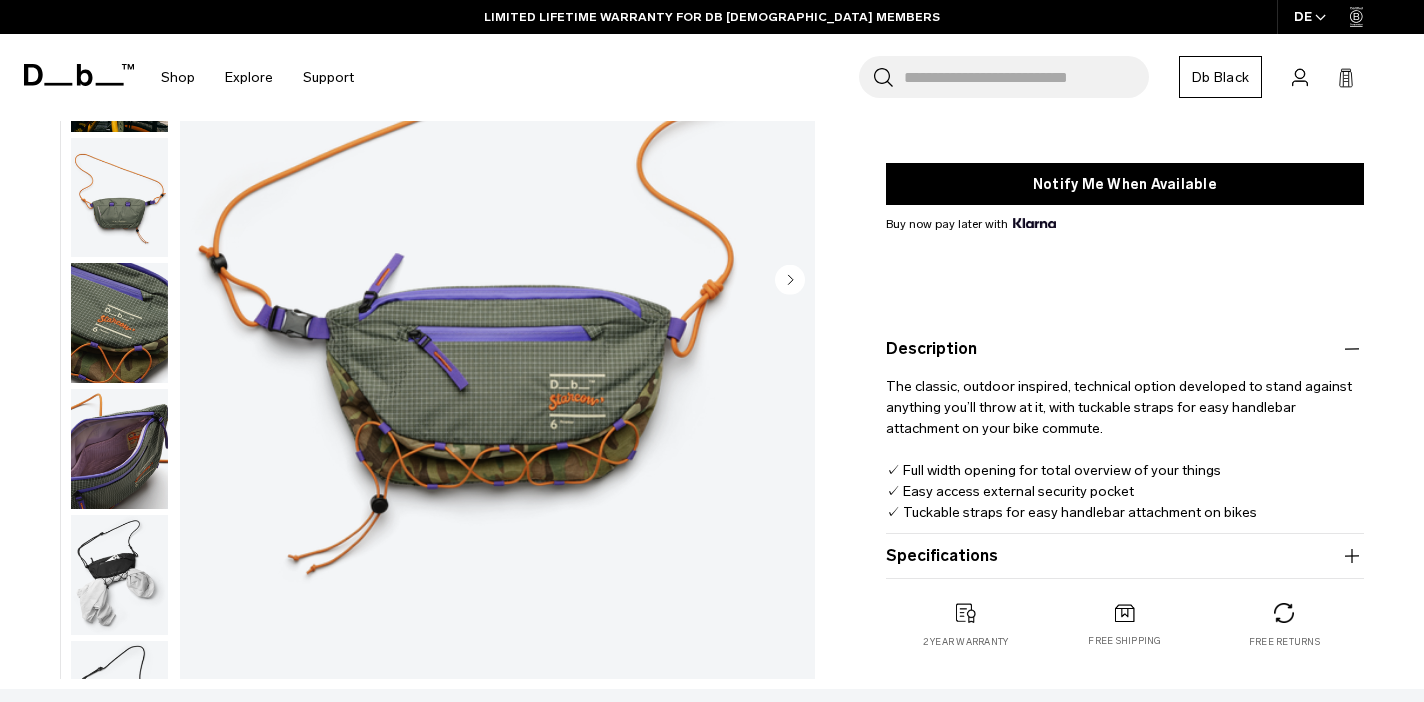 click on "Specifications
Volume  6 Litres
Dimensions   20 x 36 x 3.5 CM (H x W x D)
Weight  0.25 KG" at bounding box center [1125, 556] 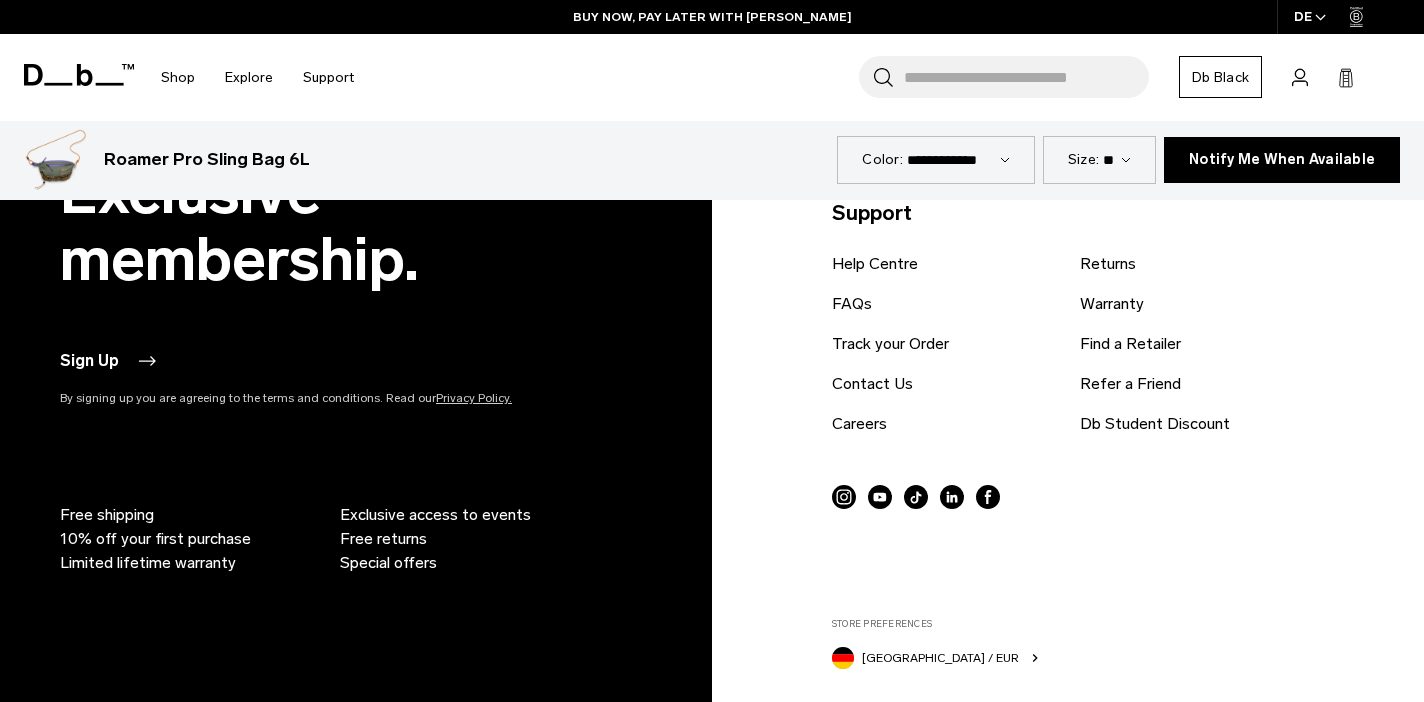 scroll, scrollTop: 3428, scrollLeft: 0, axis: vertical 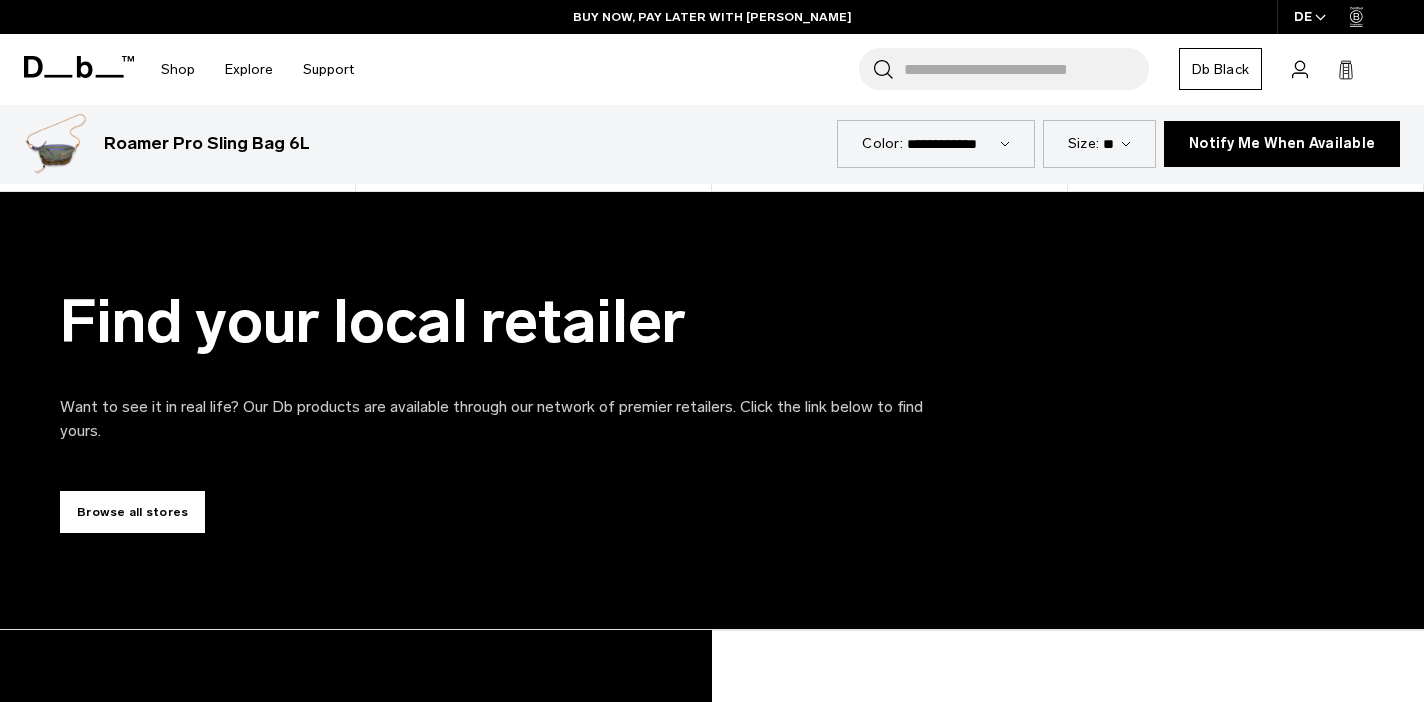 click on "Browse all stores" at bounding box center (132, 512) 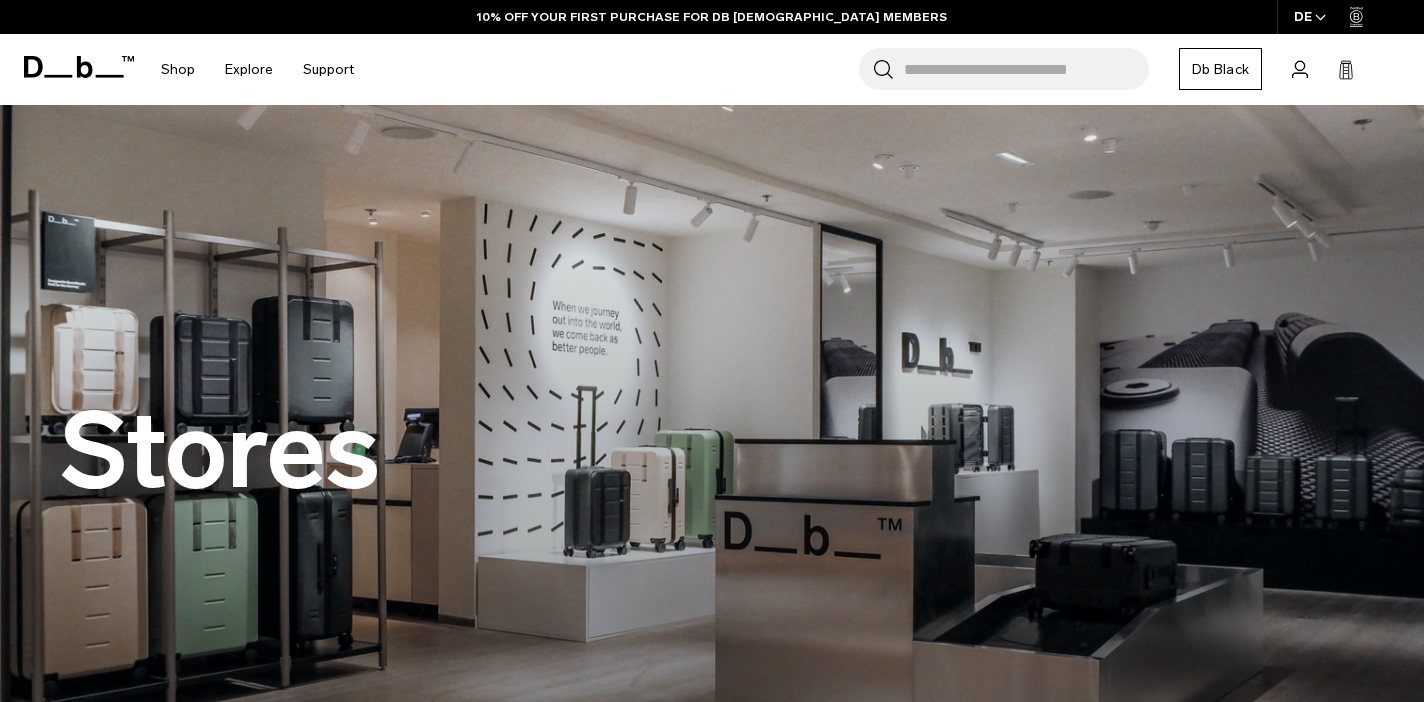 scroll, scrollTop: 835, scrollLeft: 0, axis: vertical 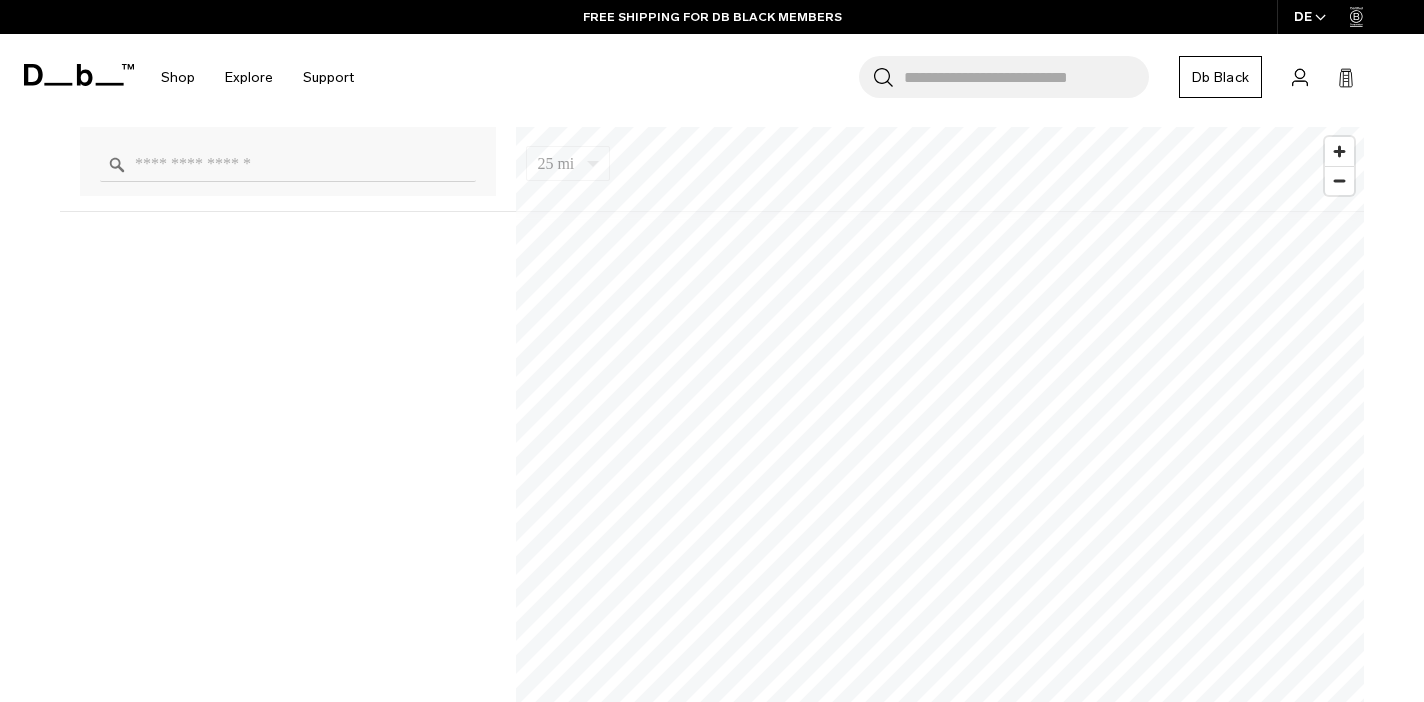 click at bounding box center (288, 164) 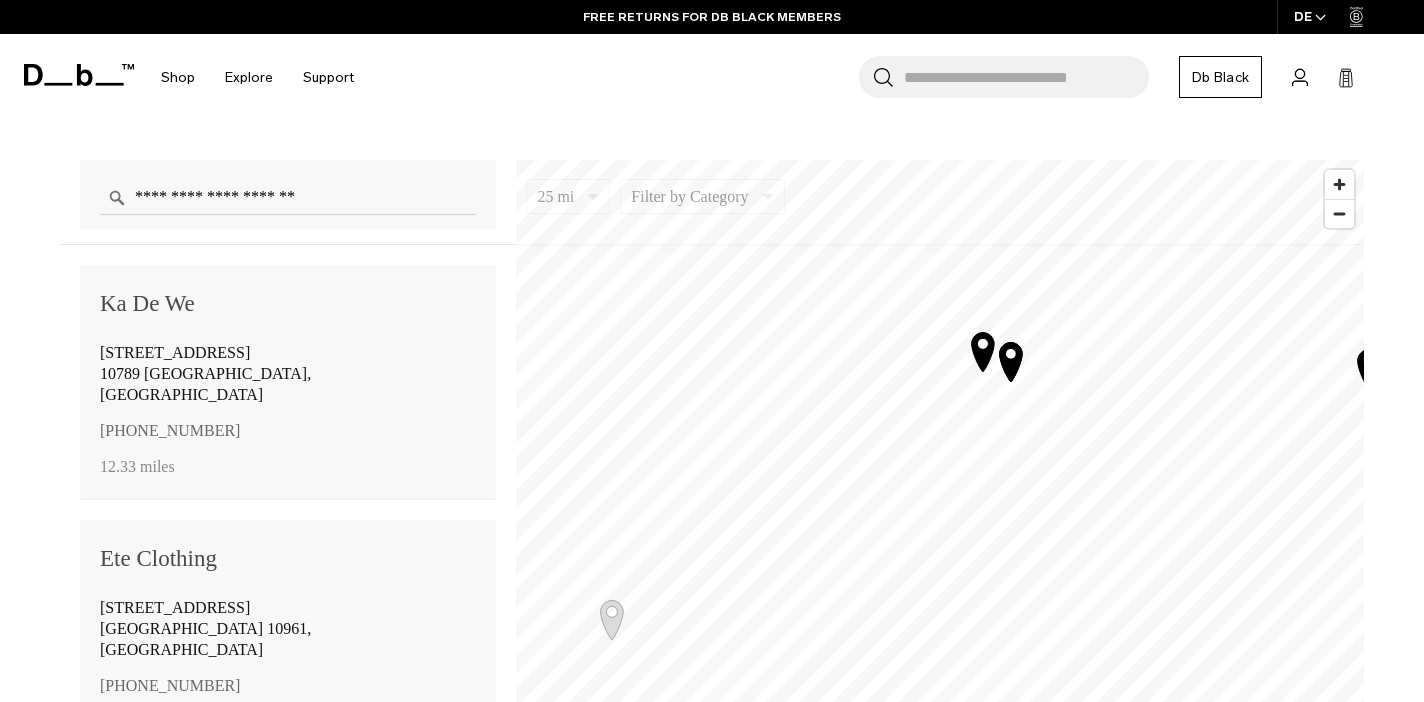 scroll, scrollTop: 1393, scrollLeft: 0, axis: vertical 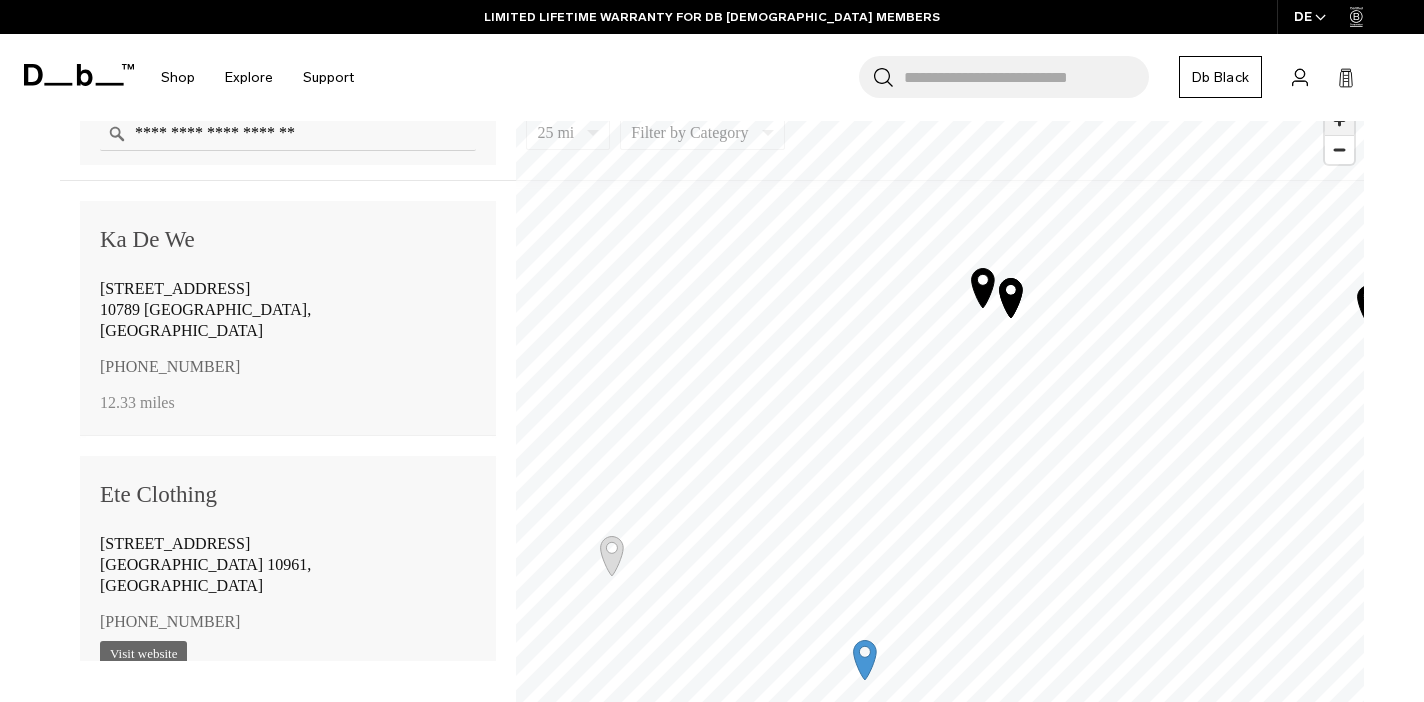 click at bounding box center [1339, 120] 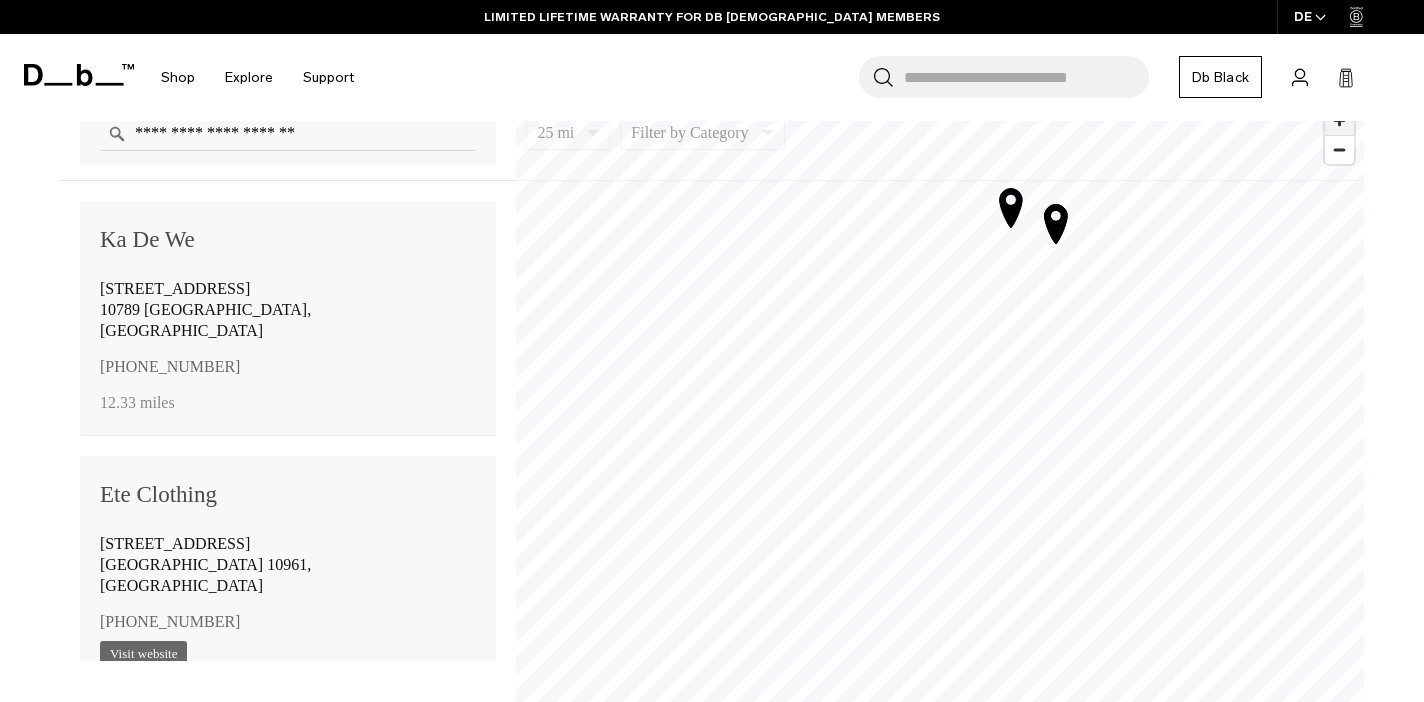 click at bounding box center (1339, 120) 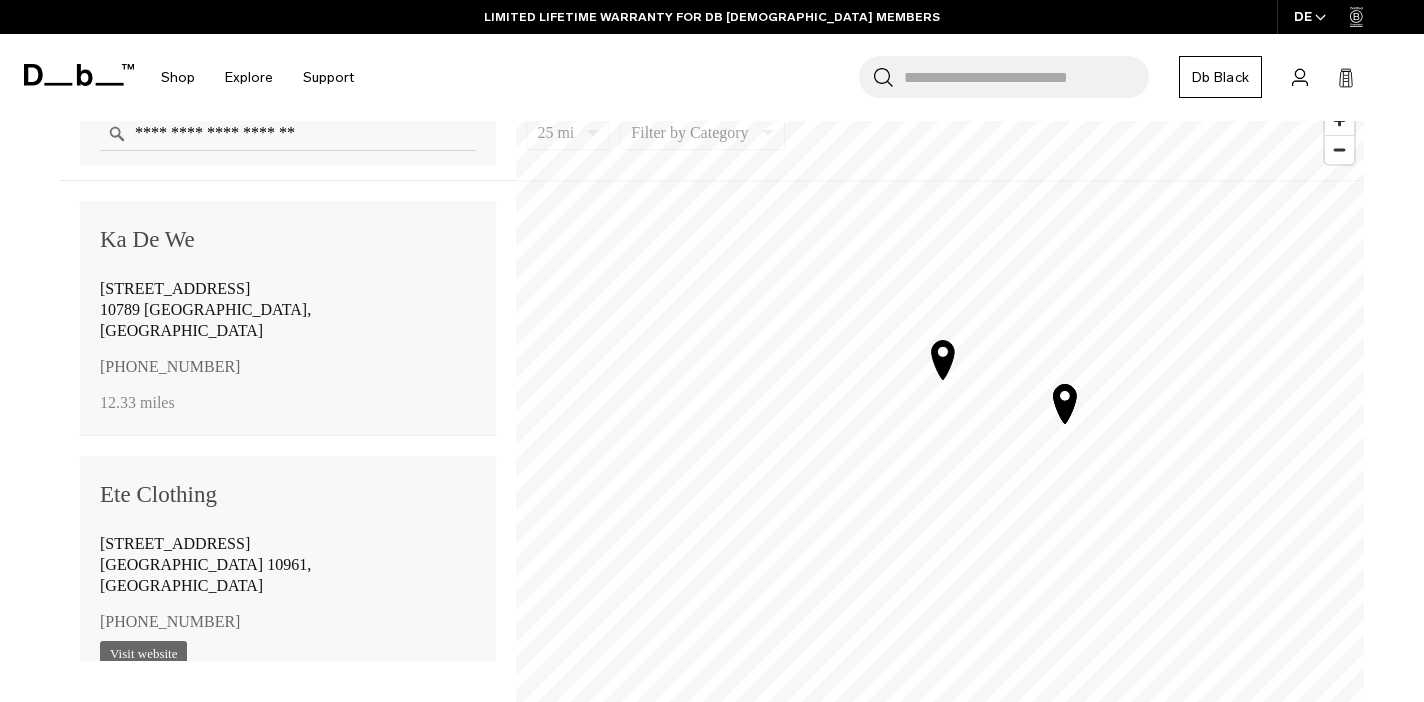 click on "Skip to content
Summer Sale Ends In:
00
days,
00
hours,
00
minutes ,
00
seconds
BUY NOW, PAY LATER WITH [PERSON_NAME]
10% OFF YOUR FIRST PURCHASE FOR DB [DEMOGRAPHIC_DATA] MEMBERS
FREE SHIPPING FOR DB BLACK MEMBERS
FREE RETURNS FOR DB [DEMOGRAPHIC_DATA] MEMBERS
LIMITED LIFETIME WARRANTY FOR DB BLACK MEMBERS
BUY NOW, PAY LATER WITH [PERSON_NAME]
10% OFF YOUR FIRST PURCHASE FOR DB [DEMOGRAPHIC_DATA] MEMBERS
Summer Sale Ends In:
00
days,
00
hours,
00" at bounding box center (712, -1042) 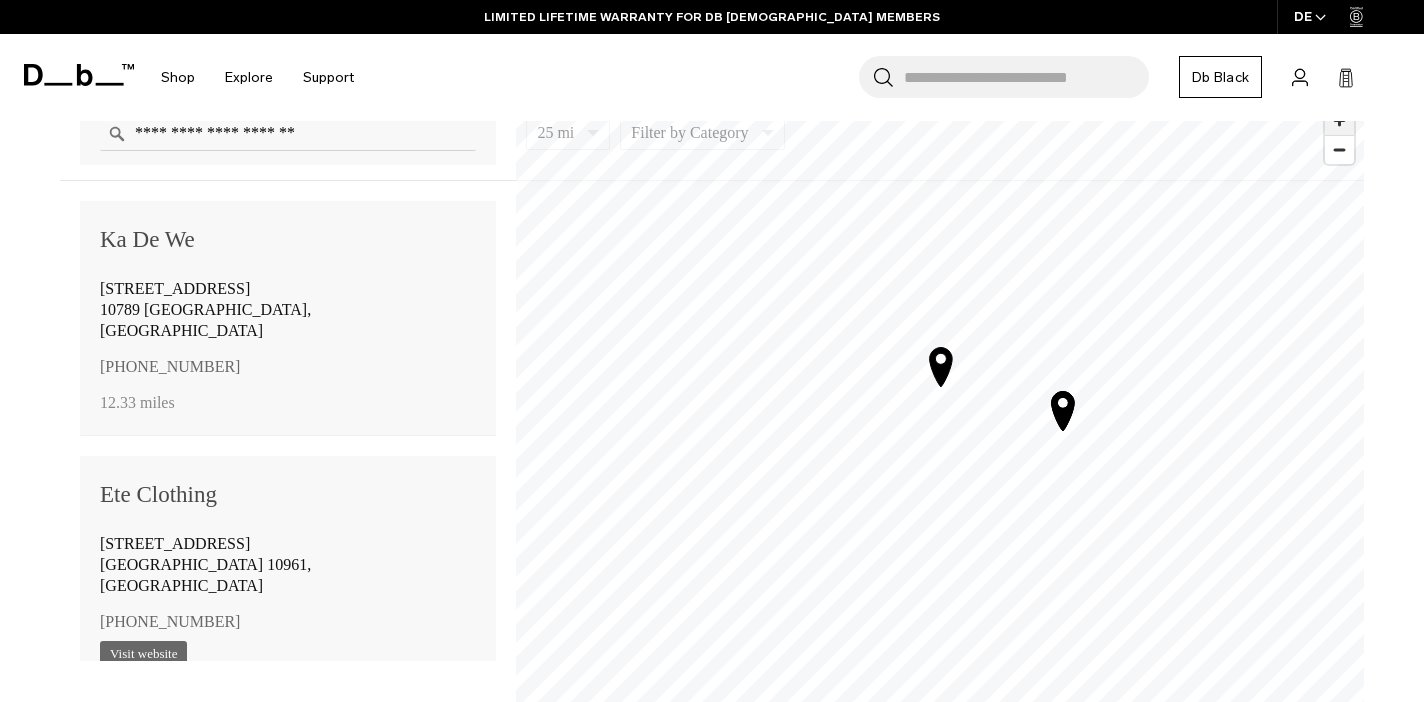 click at bounding box center [1339, 120] 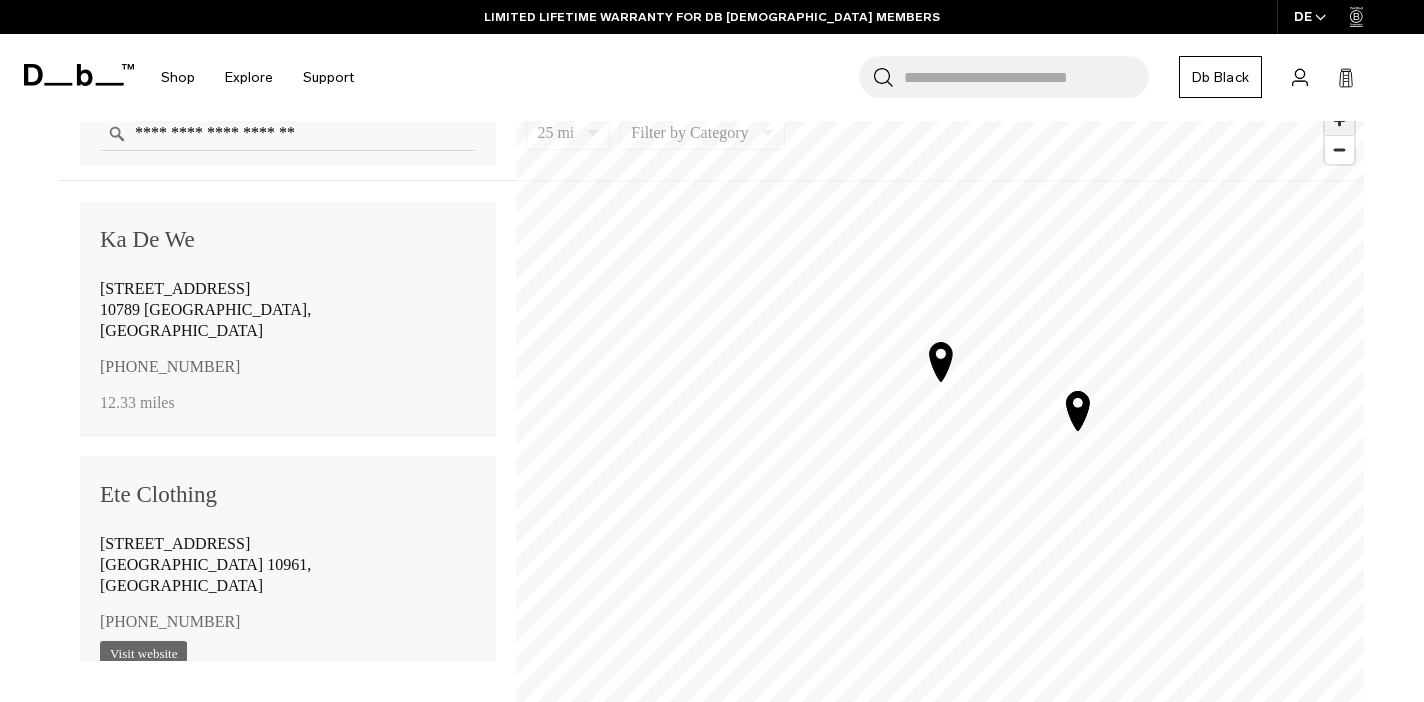 click at bounding box center (1339, 120) 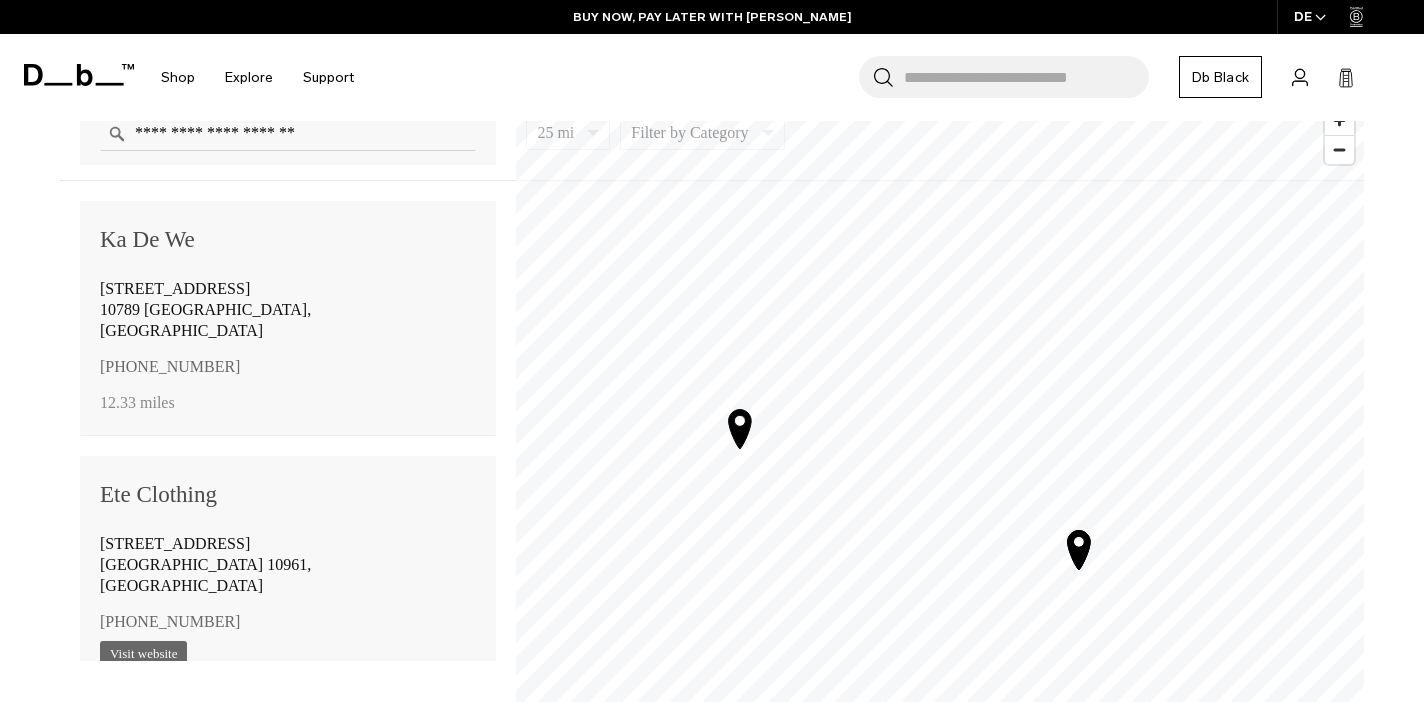 click 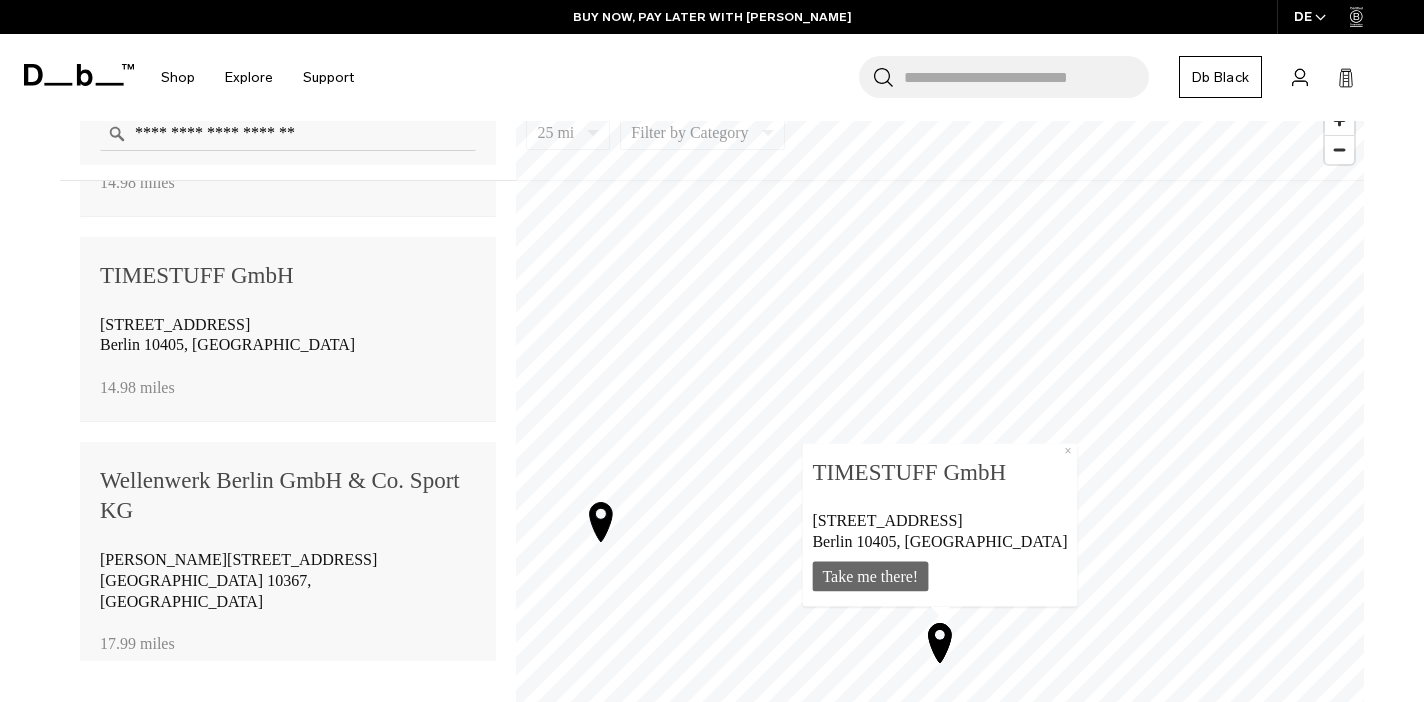 click 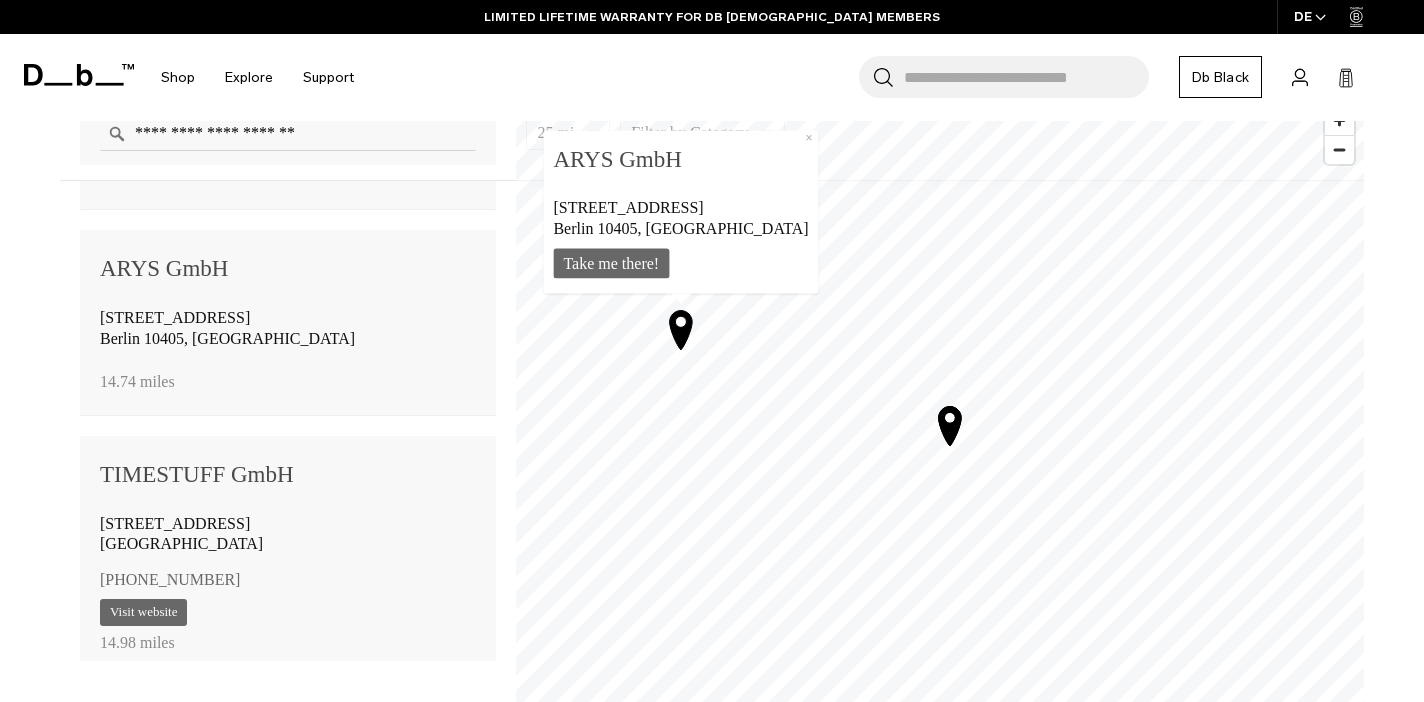 click 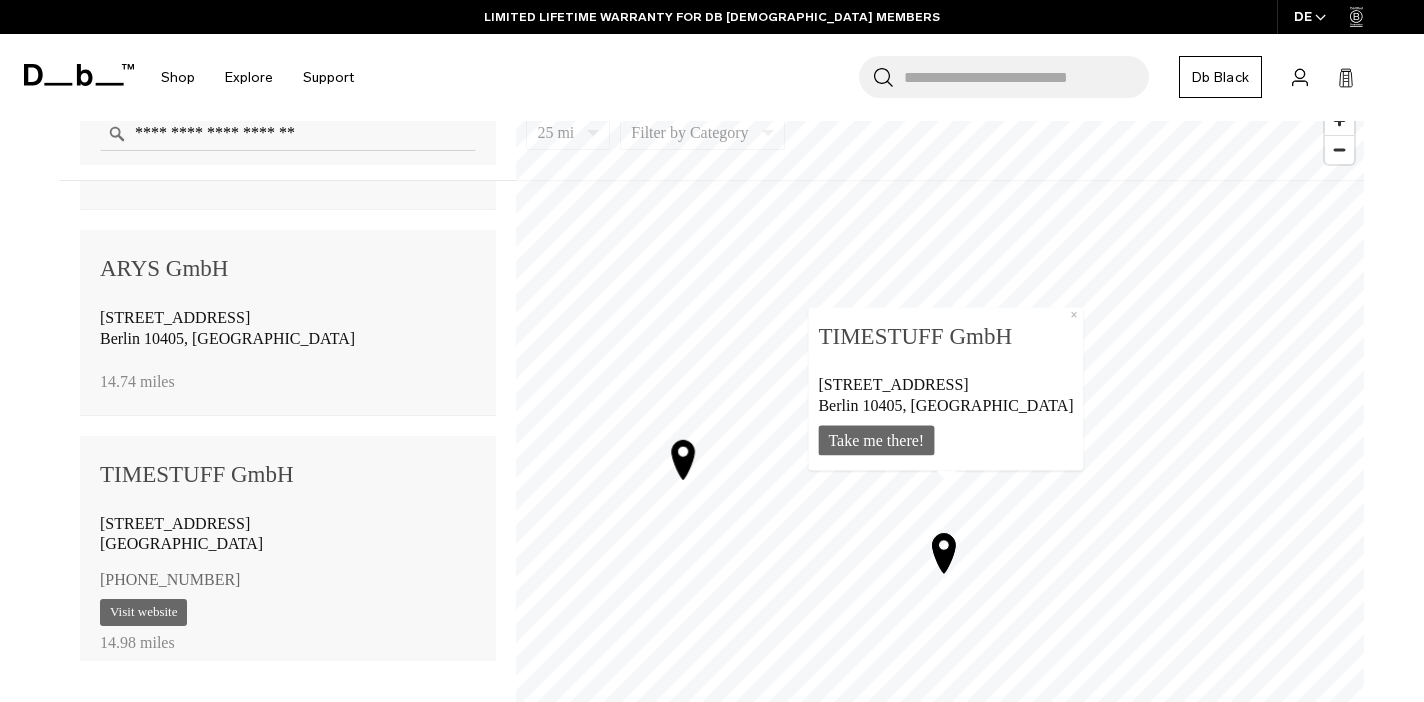 scroll, scrollTop: 968, scrollLeft: 0, axis: vertical 